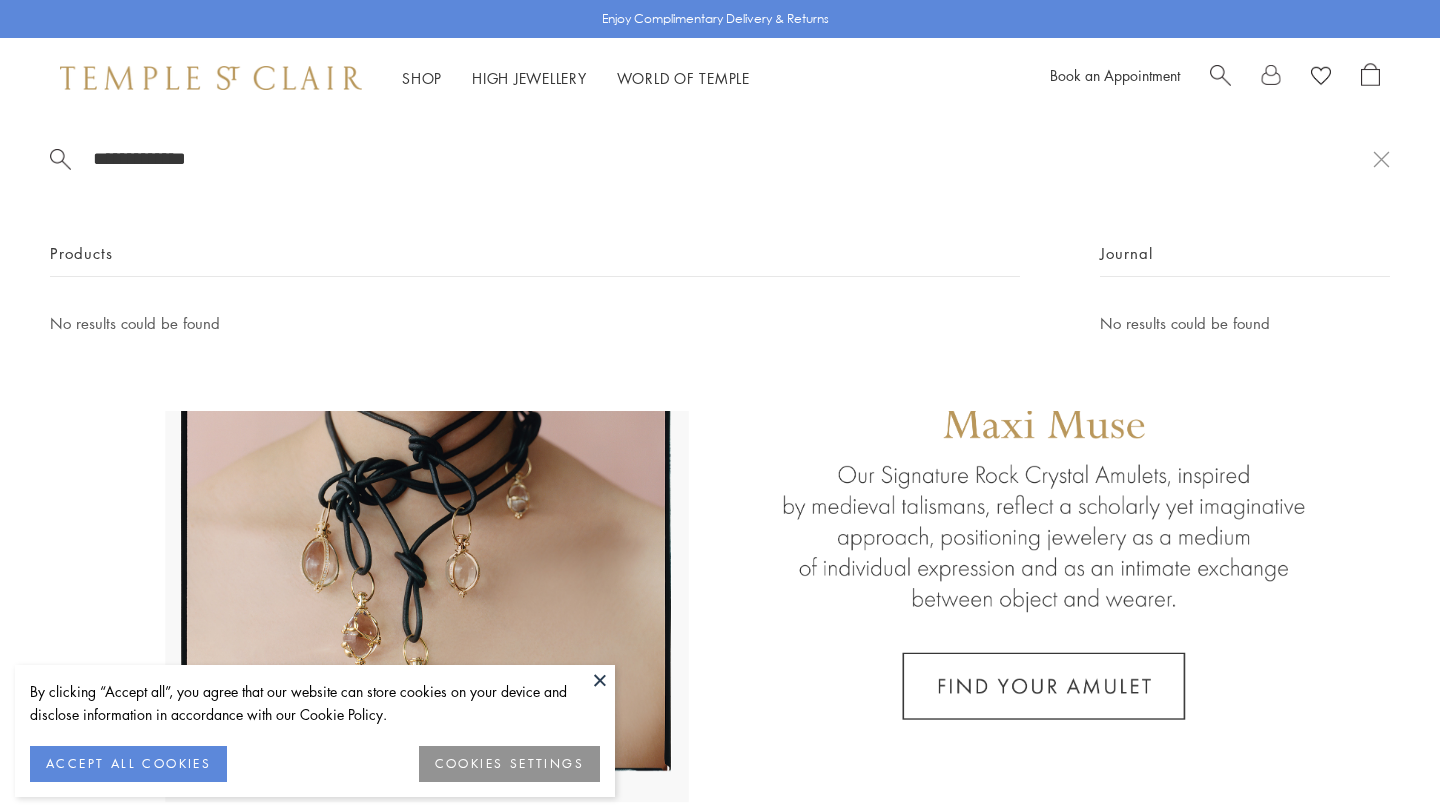 scroll, scrollTop: 0, scrollLeft: 0, axis: both 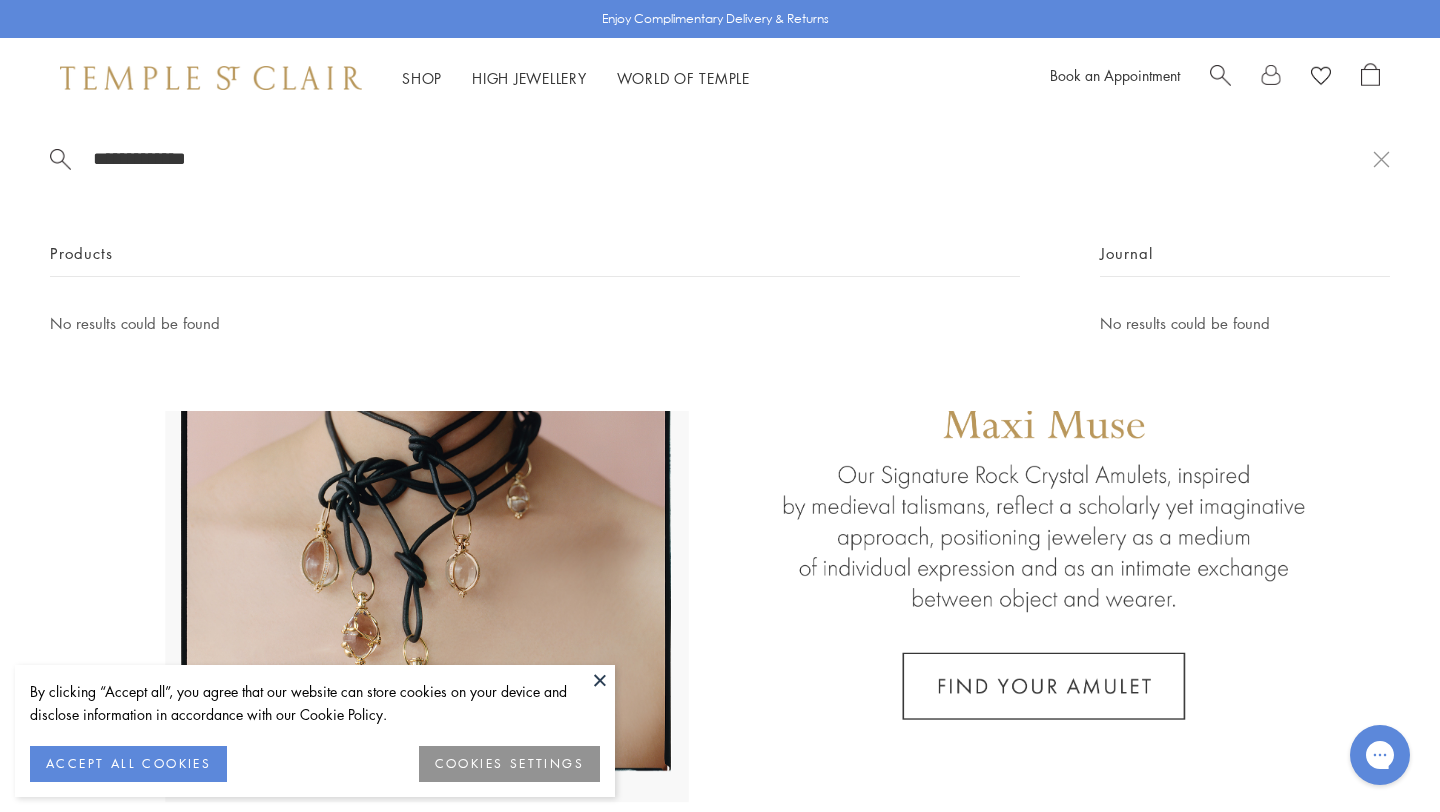 click on "**********" at bounding box center [720, 264] 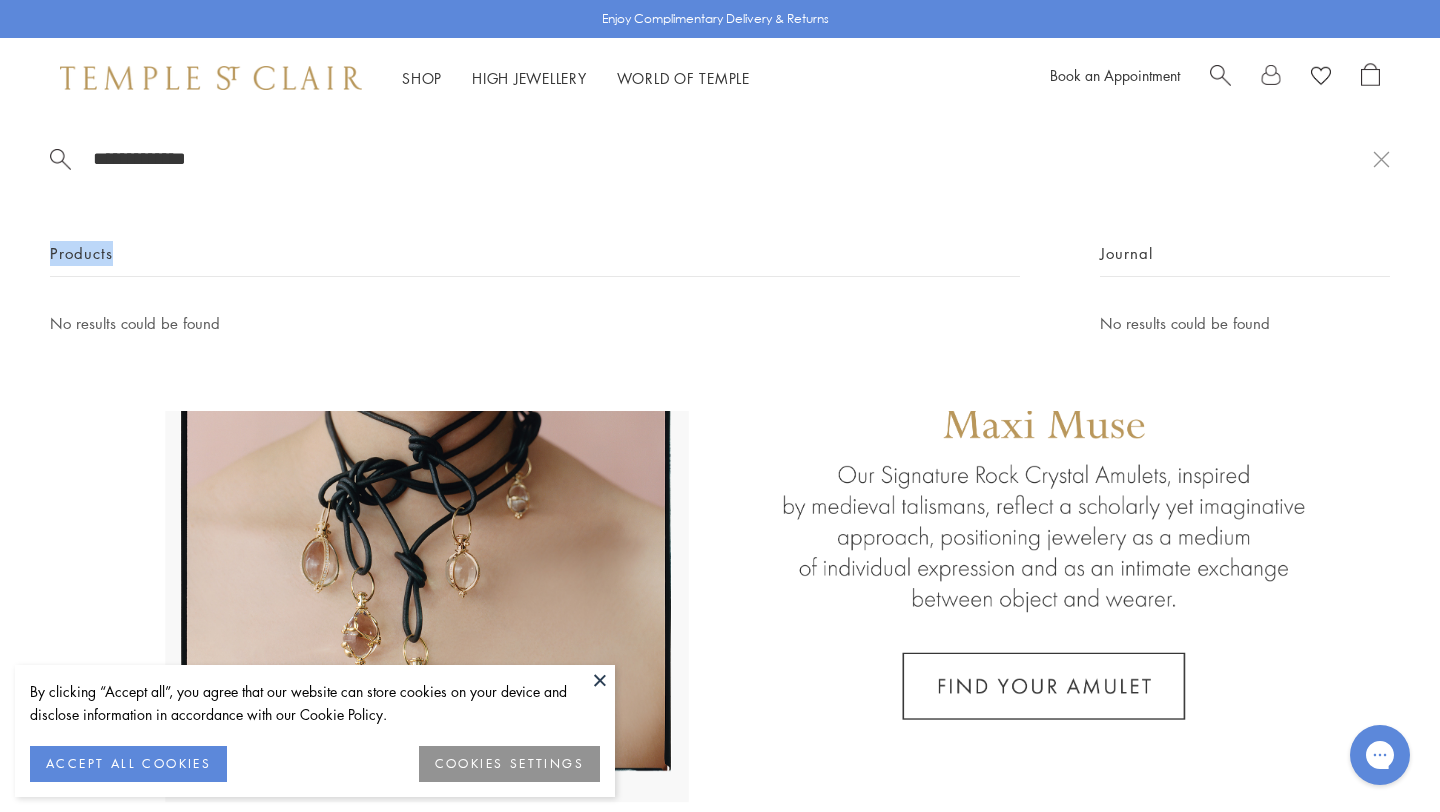 click on "**********" at bounding box center [720, 264] 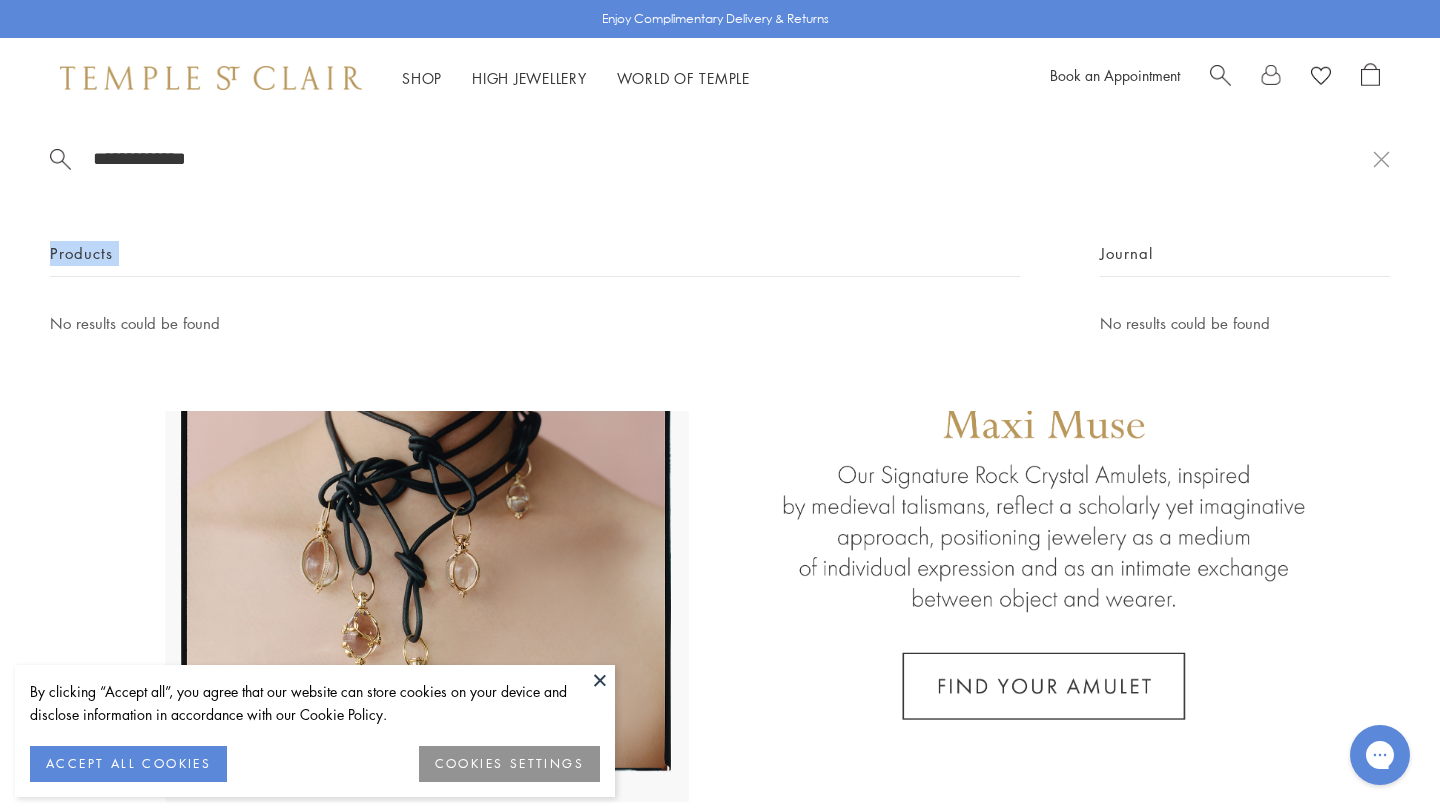 click on "**********" at bounding box center (720, 264) 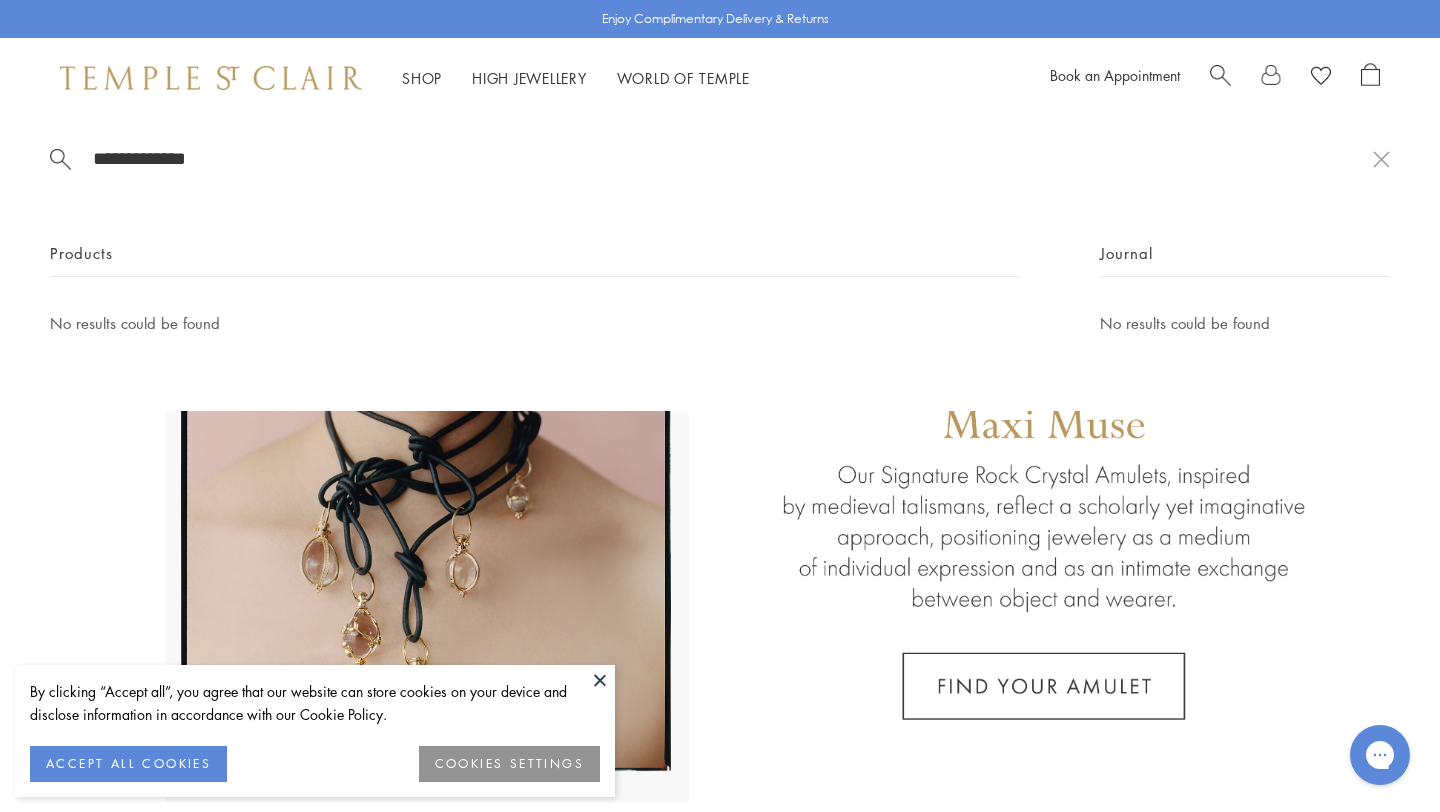 click on "**********" at bounding box center [732, 158] 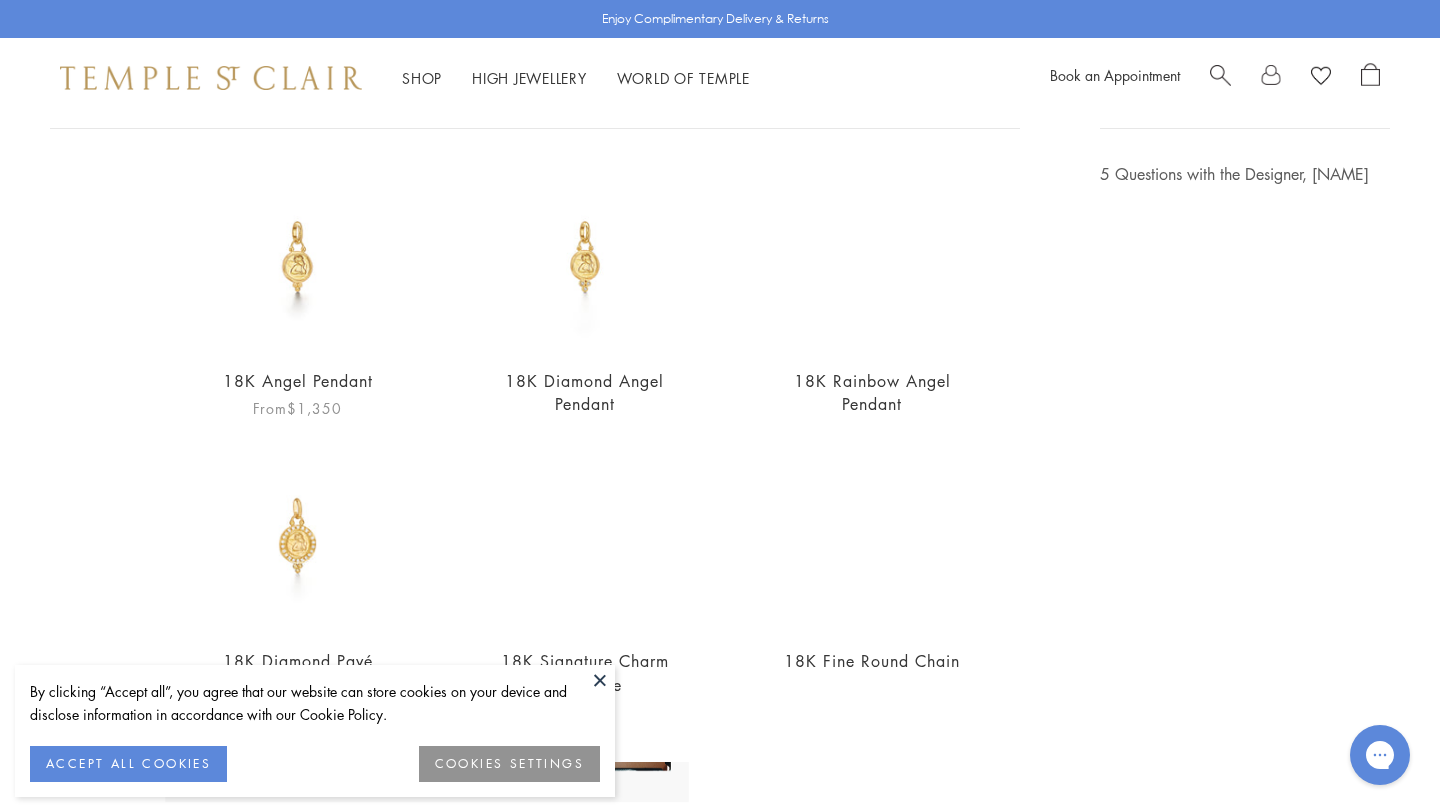 scroll, scrollTop: 204, scrollLeft: 0, axis: vertical 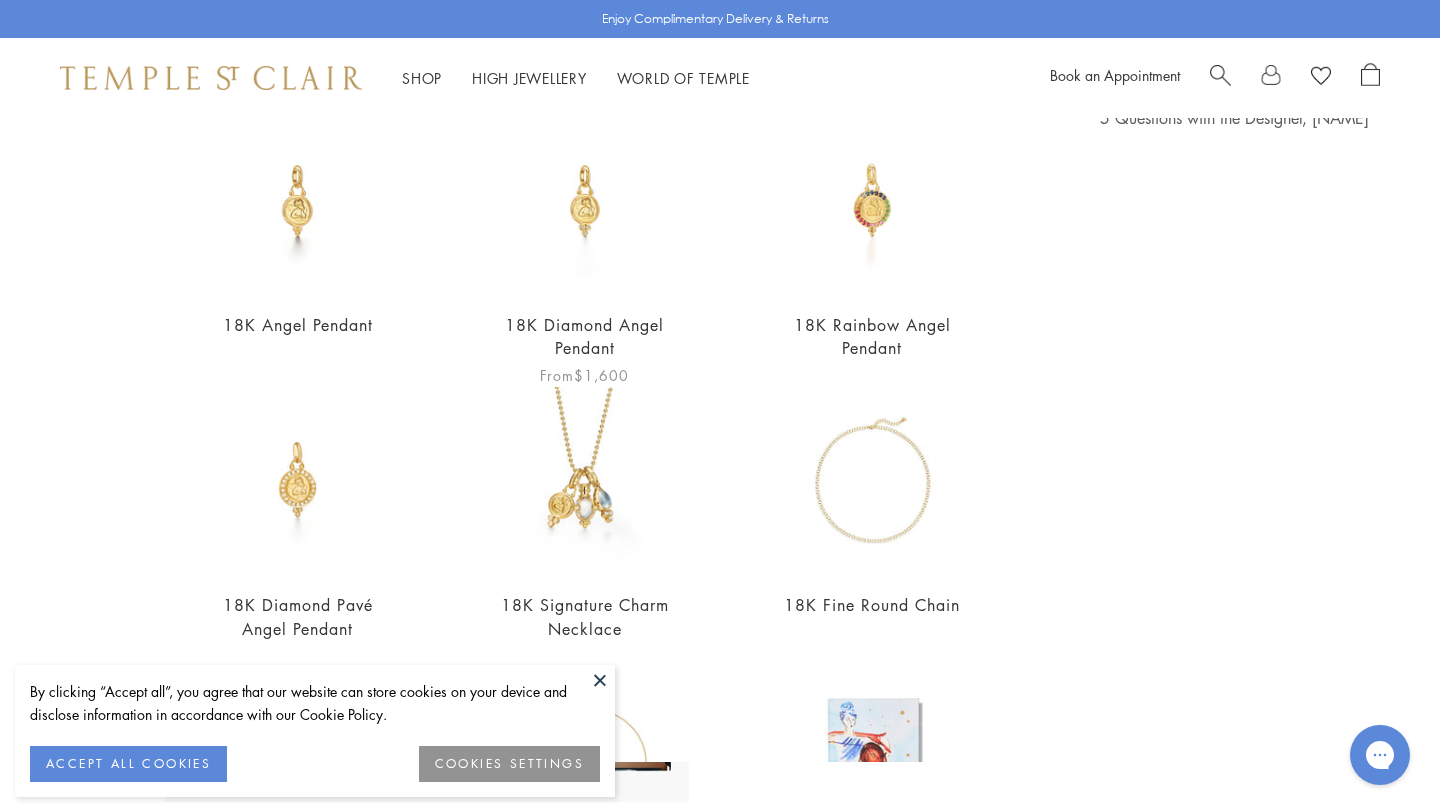 type on "*********" 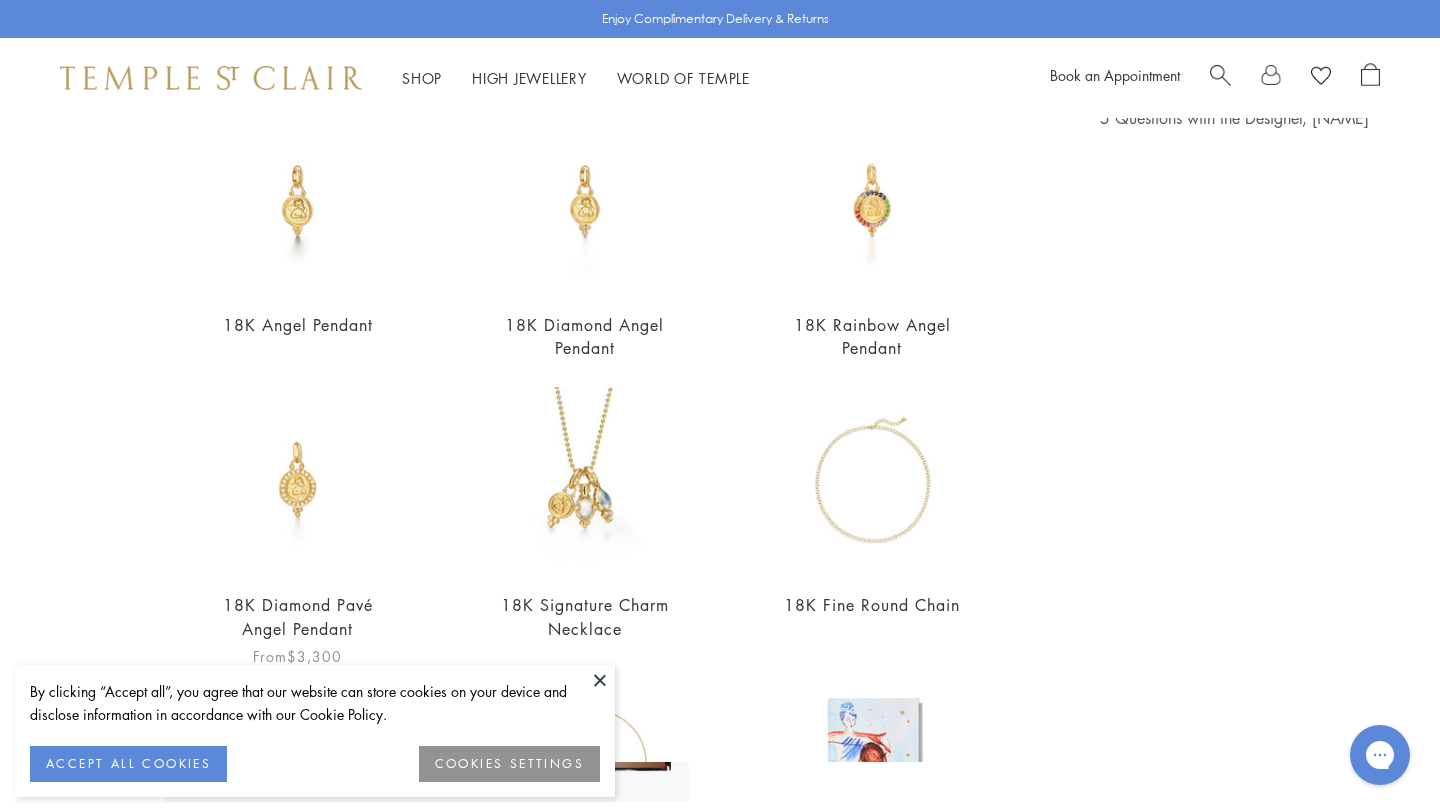 drag, startPoint x: 576, startPoint y: 234, endPoint x: 284, endPoint y: 519, distance: 408.03064 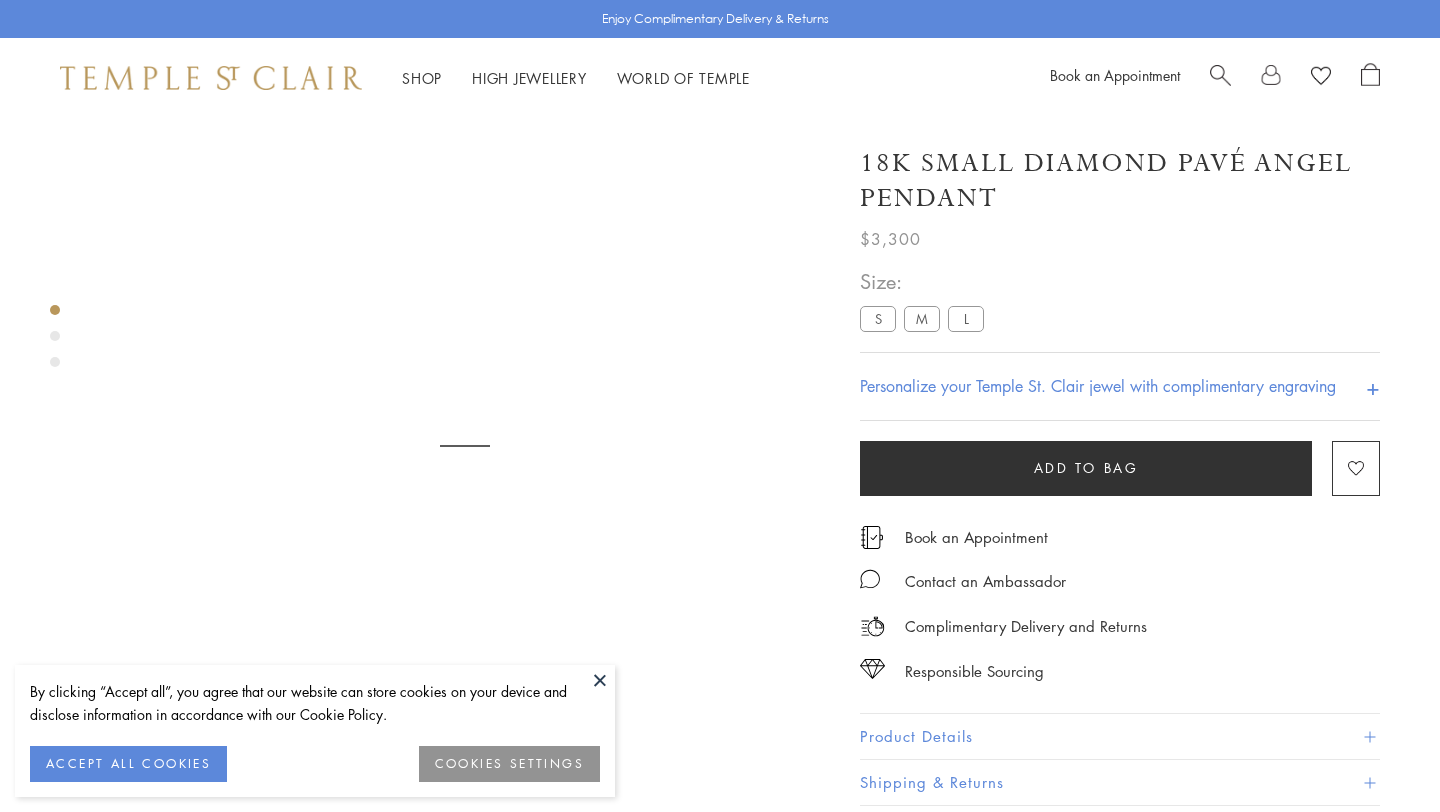 scroll, scrollTop: 106, scrollLeft: 0, axis: vertical 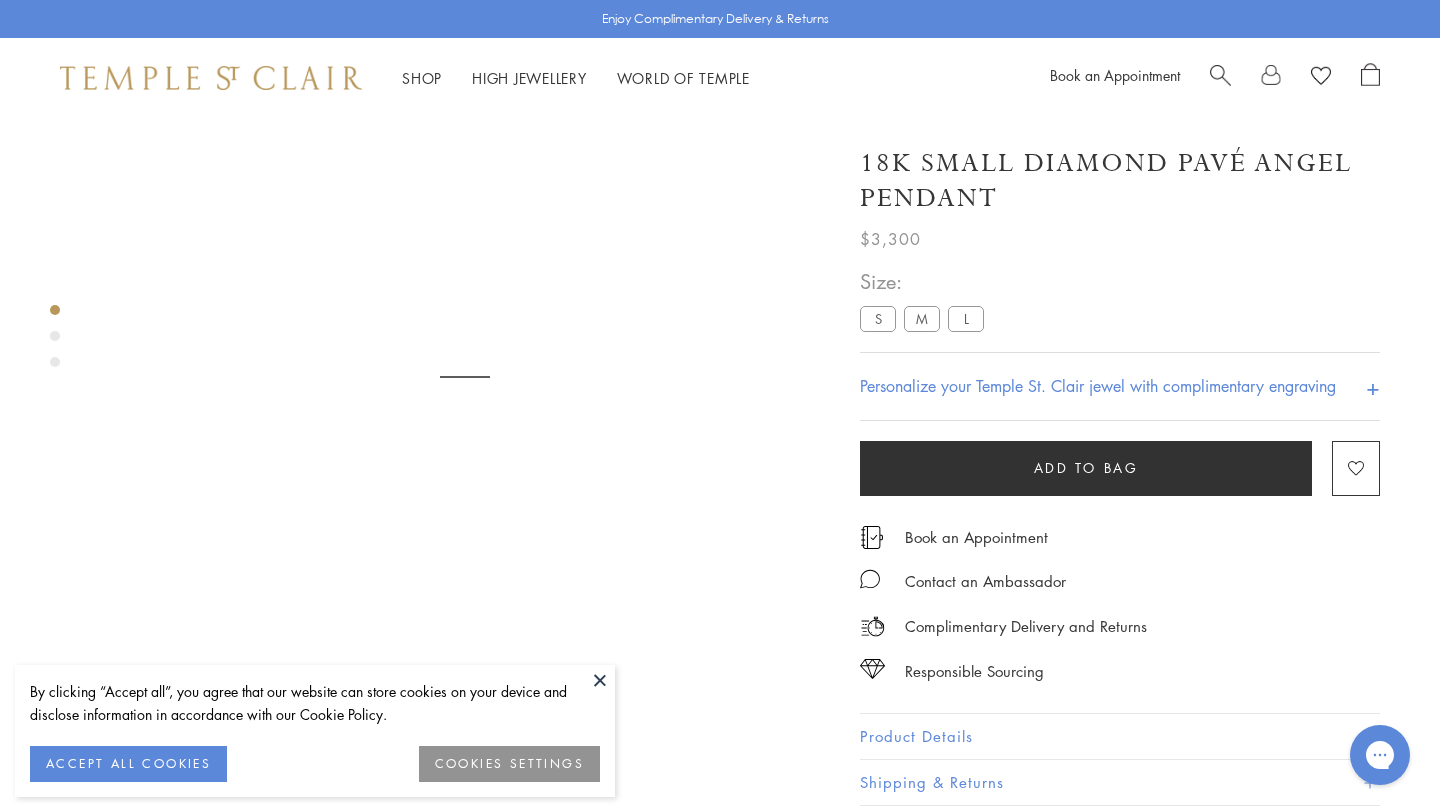 click on "**********" at bounding box center (1120, 343) 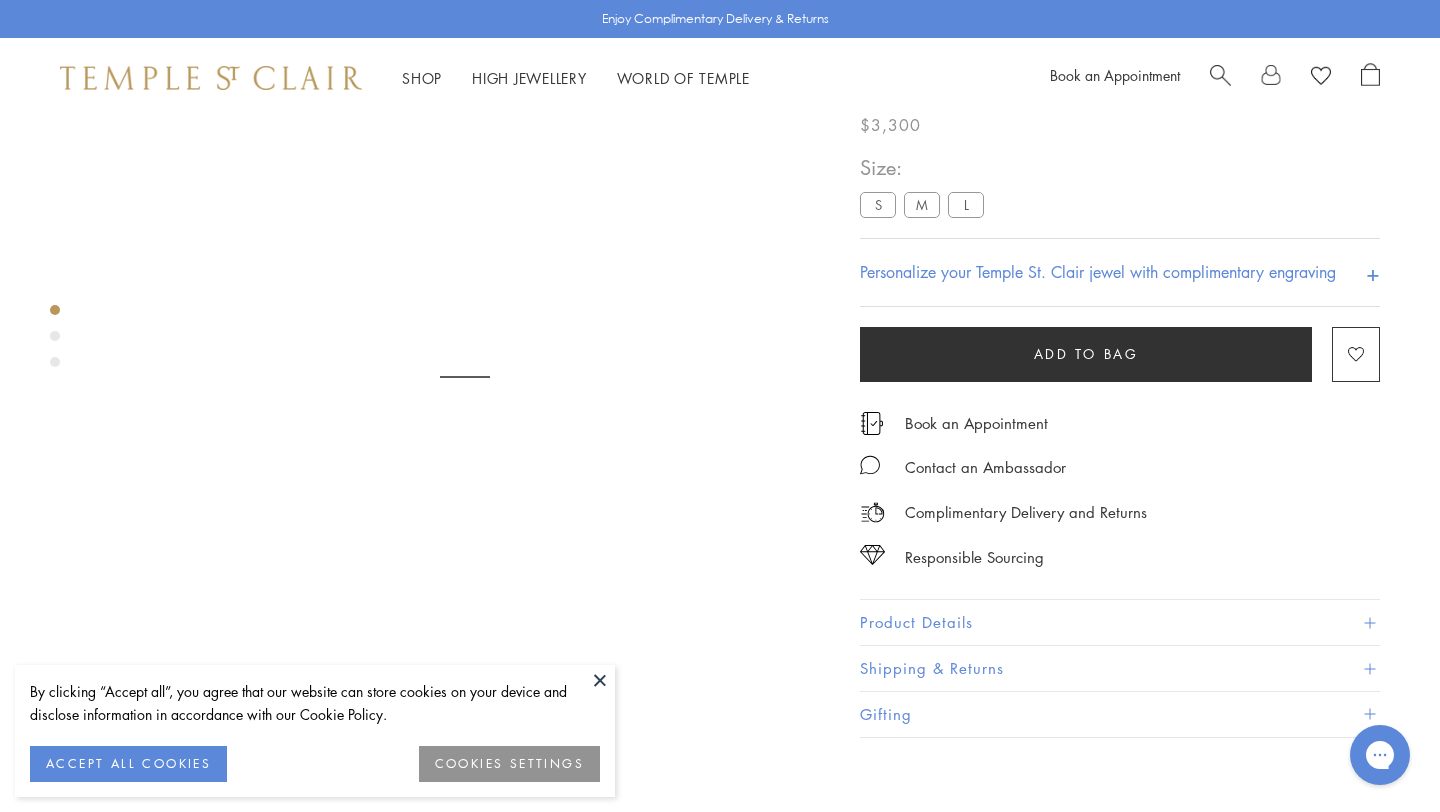 scroll, scrollTop: 118, scrollLeft: 0, axis: vertical 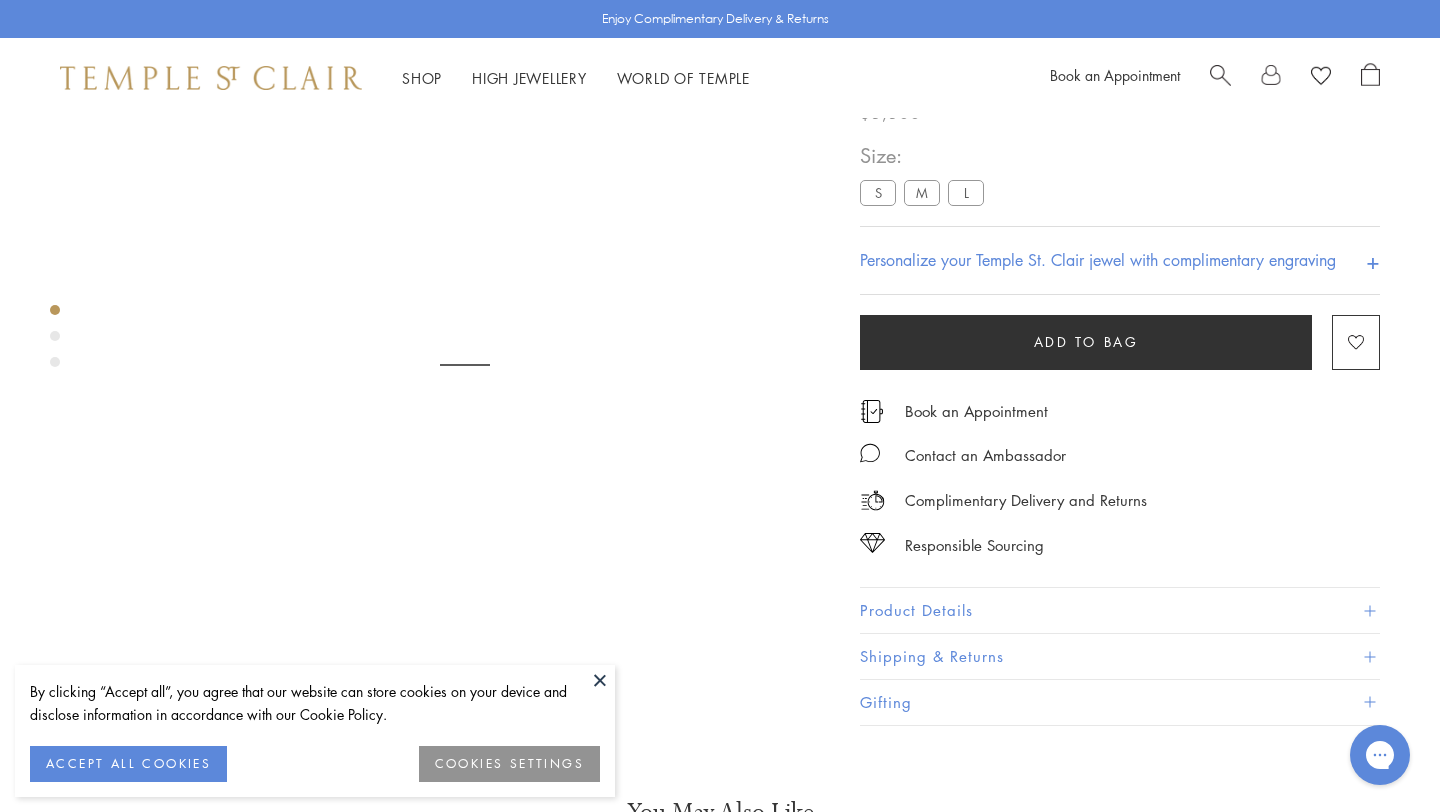 click on "M" at bounding box center [922, 192] 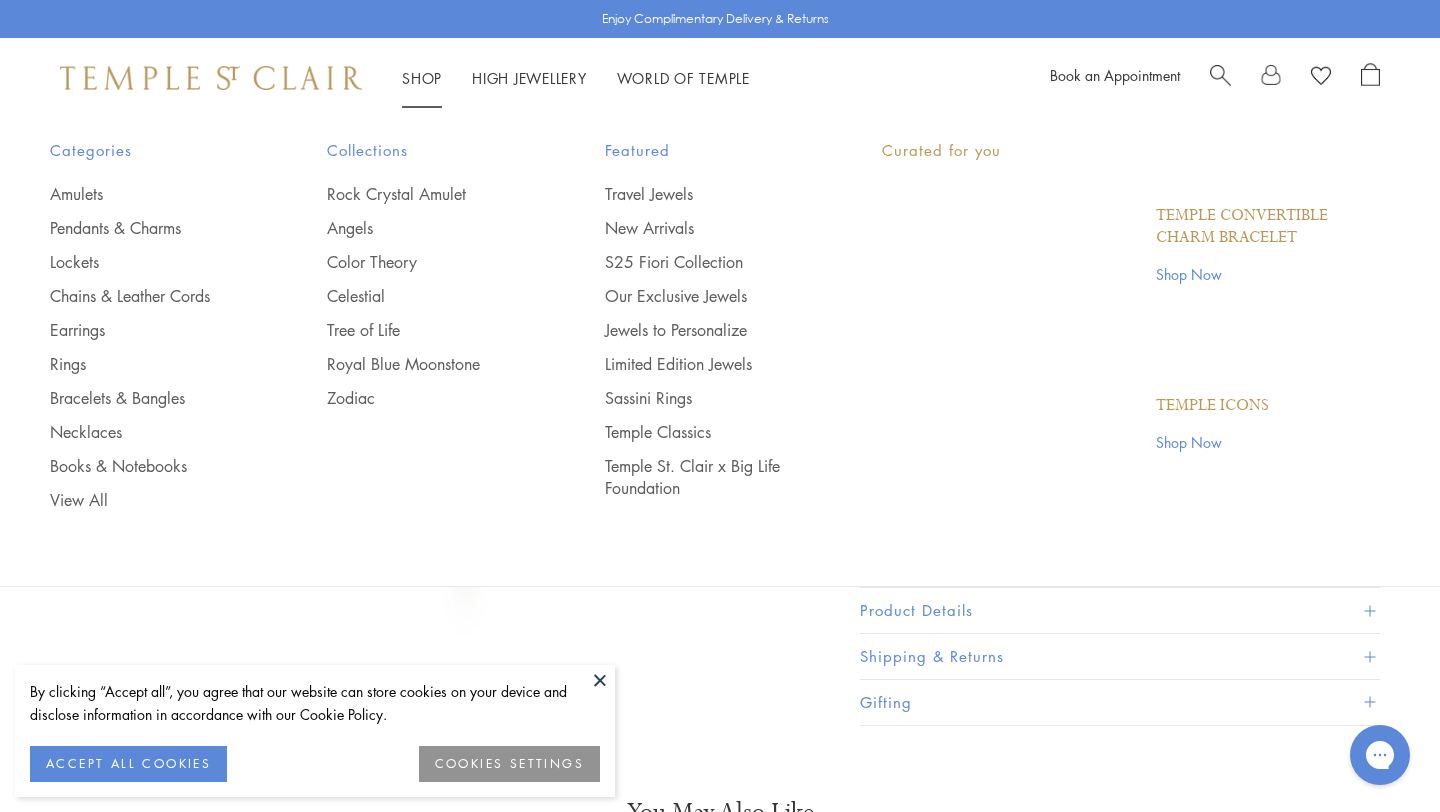 click on "Shop Shop" at bounding box center (422, 78) 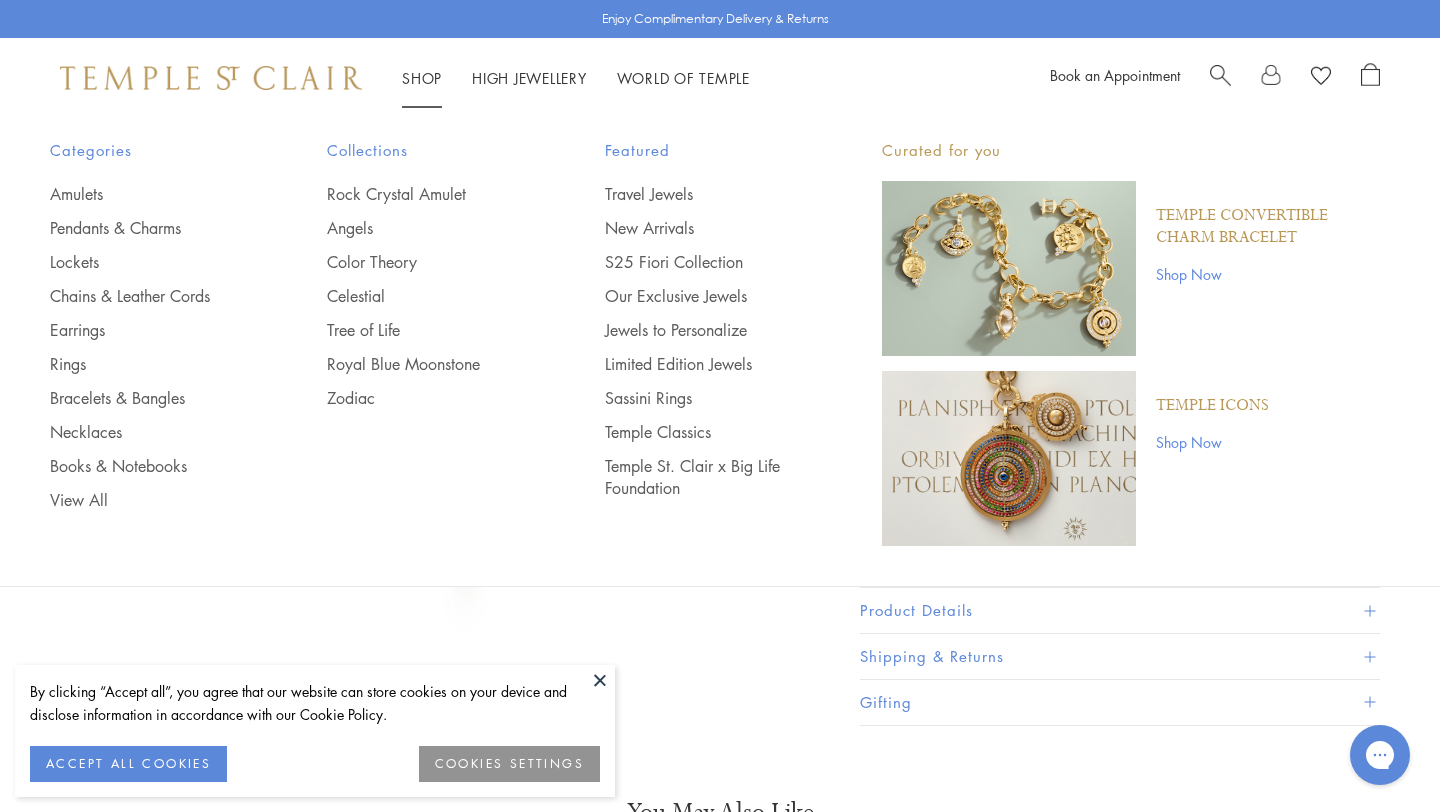 scroll, scrollTop: 0, scrollLeft: 0, axis: both 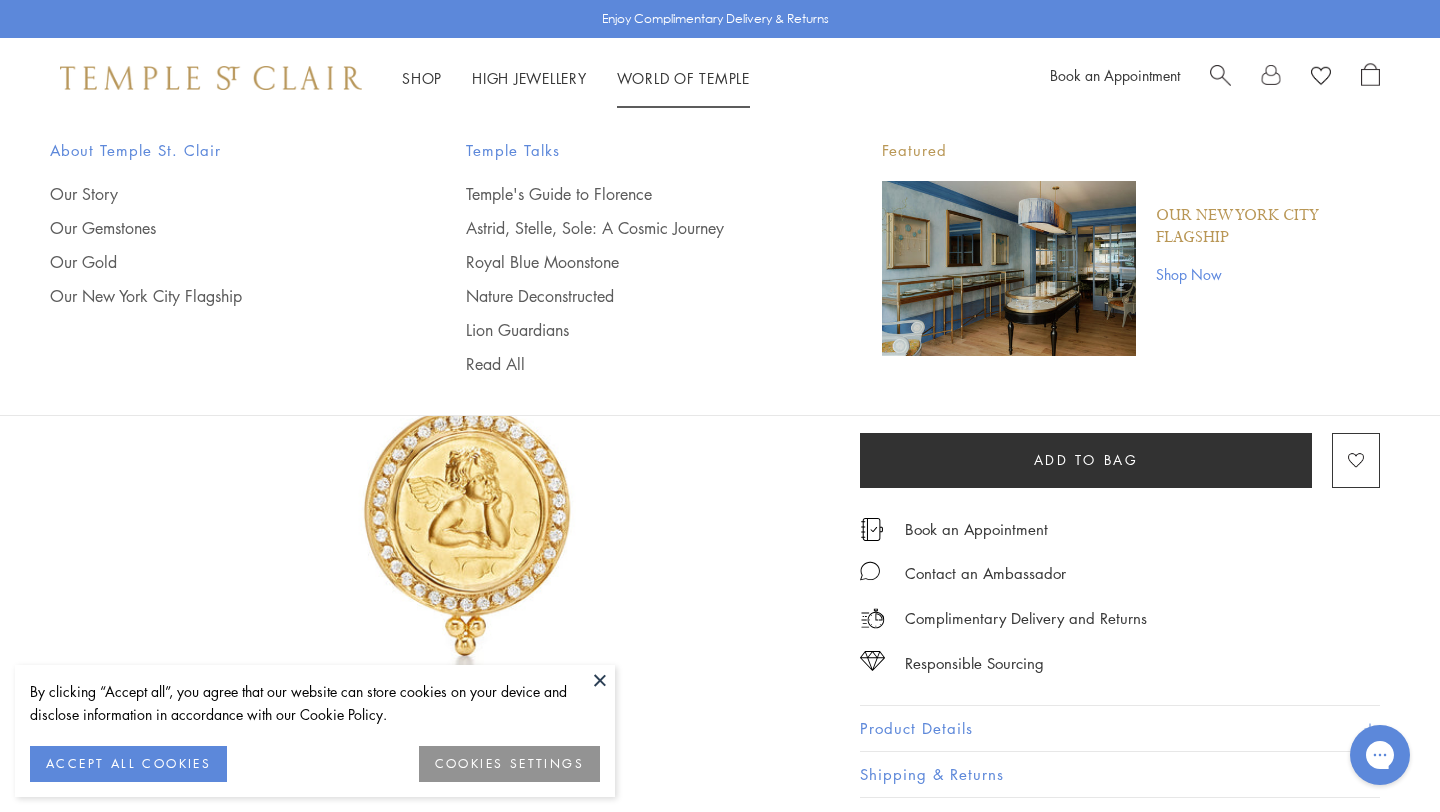 click at bounding box center [1220, 73] 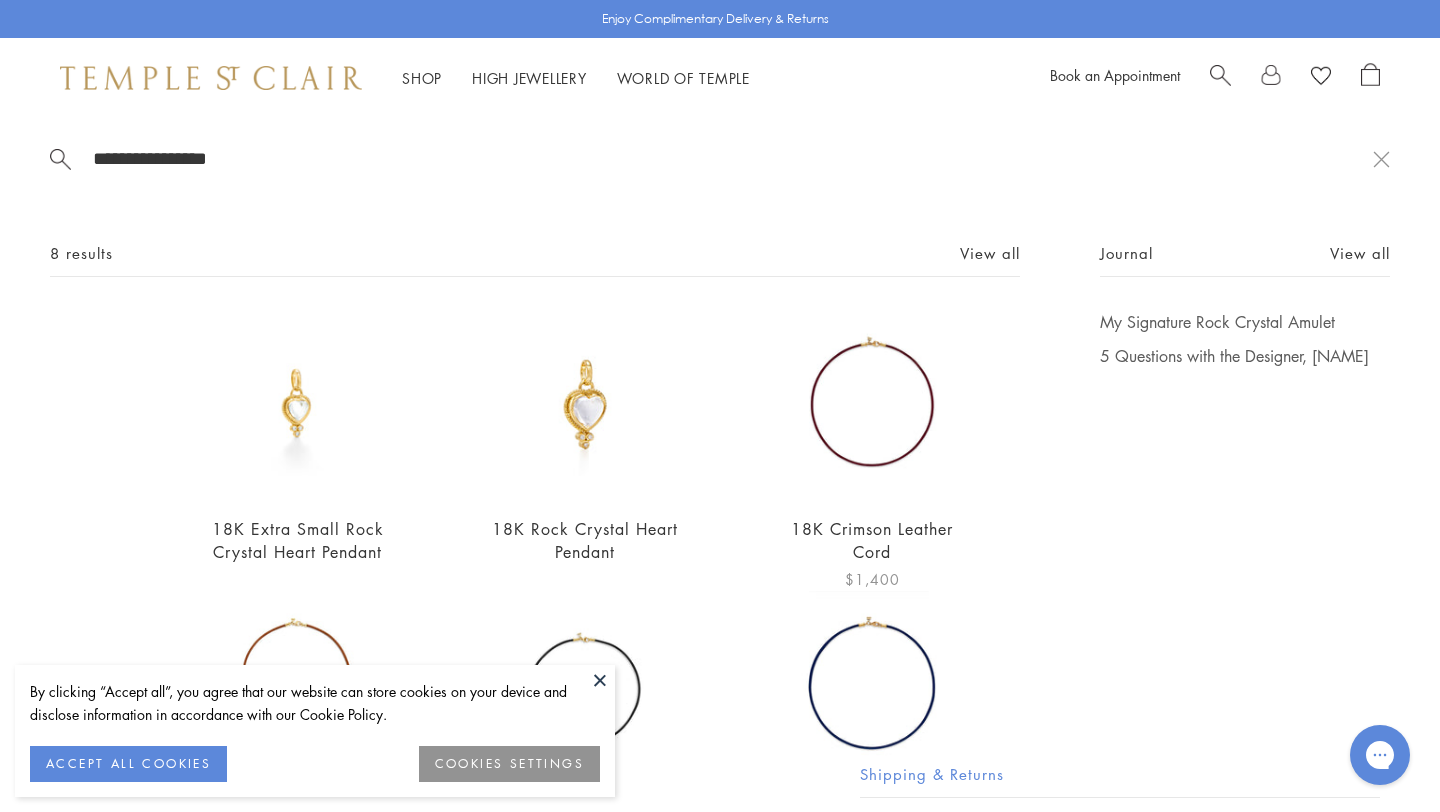 type on "**********" 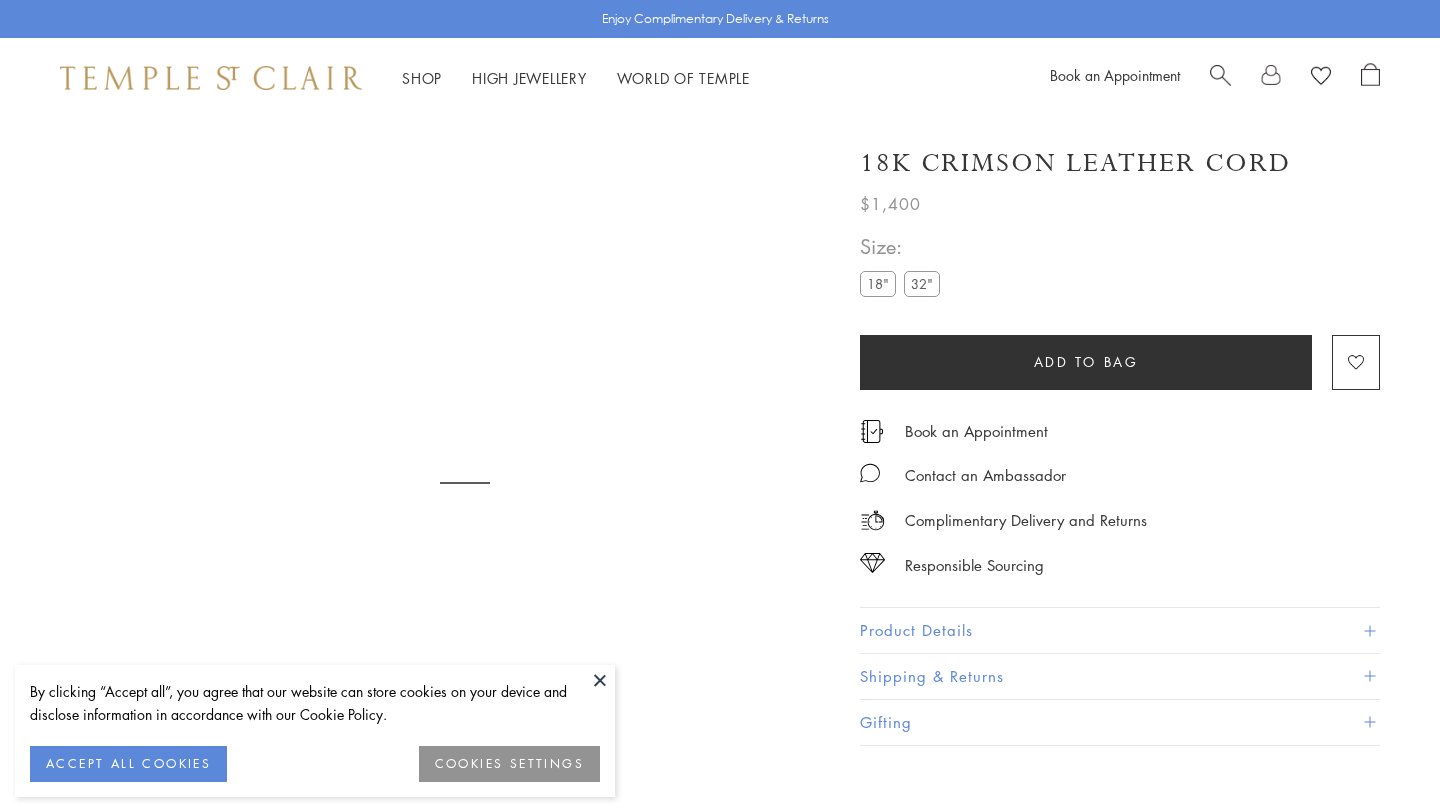 scroll, scrollTop: 0, scrollLeft: 0, axis: both 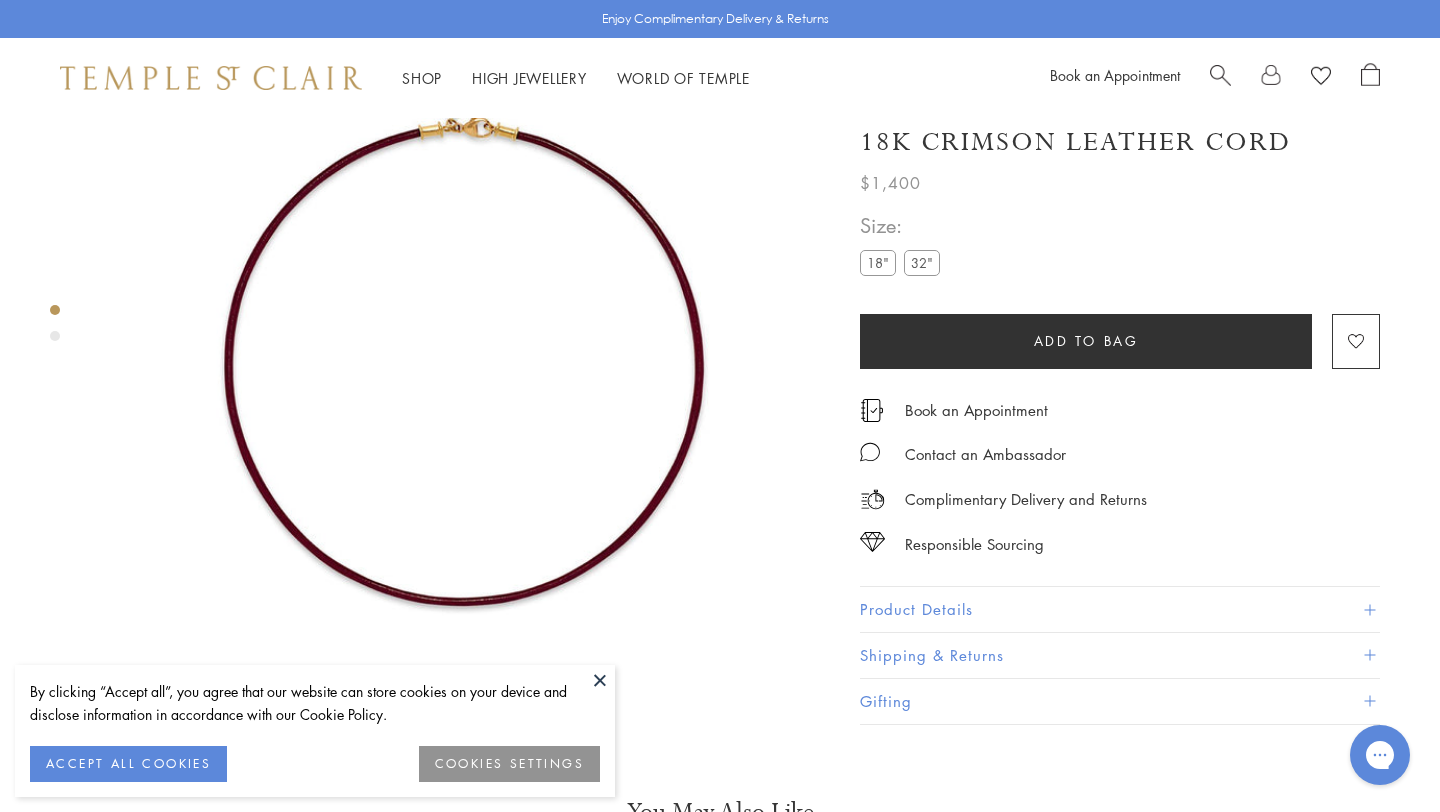 click on "32"" at bounding box center (922, 263) 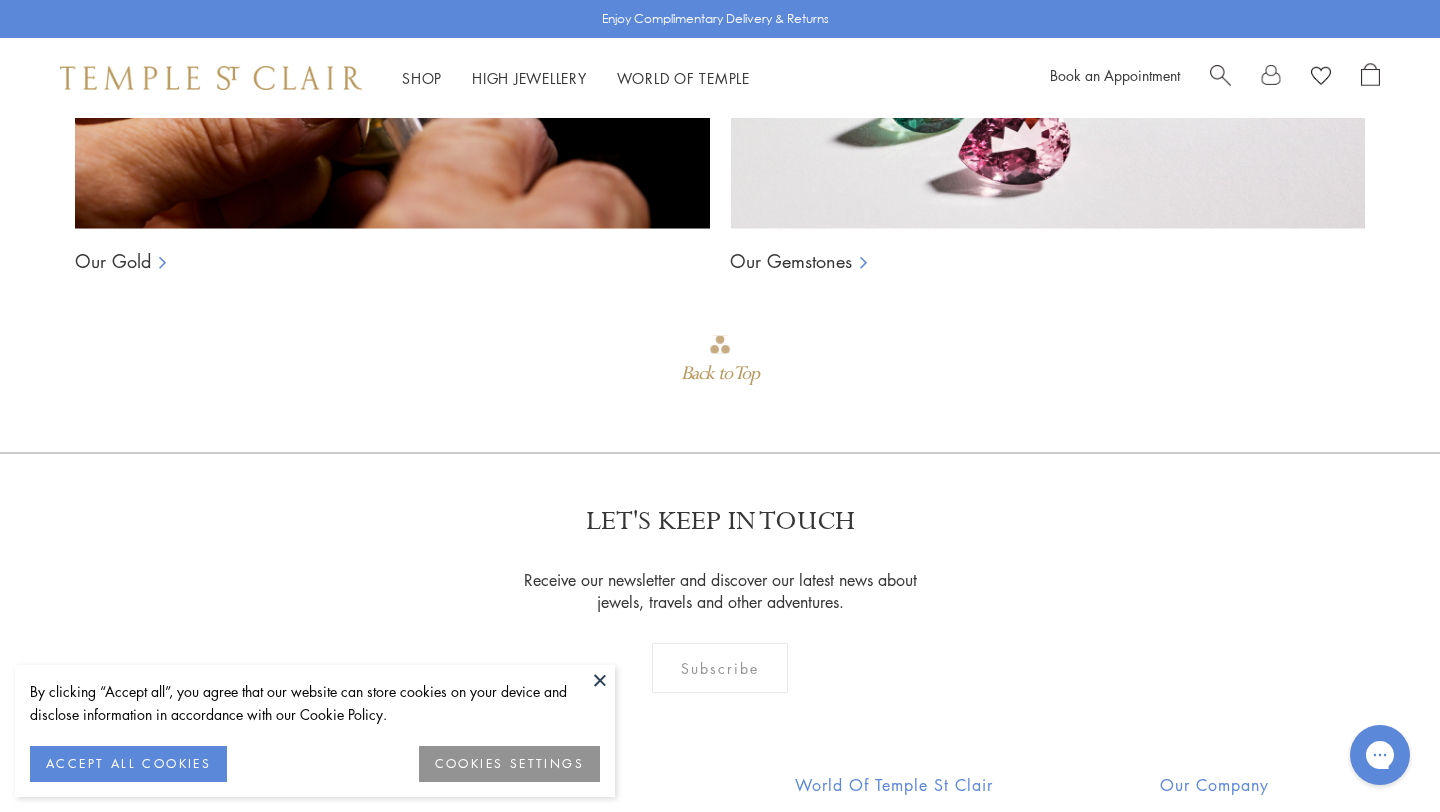 scroll, scrollTop: 1683, scrollLeft: 0, axis: vertical 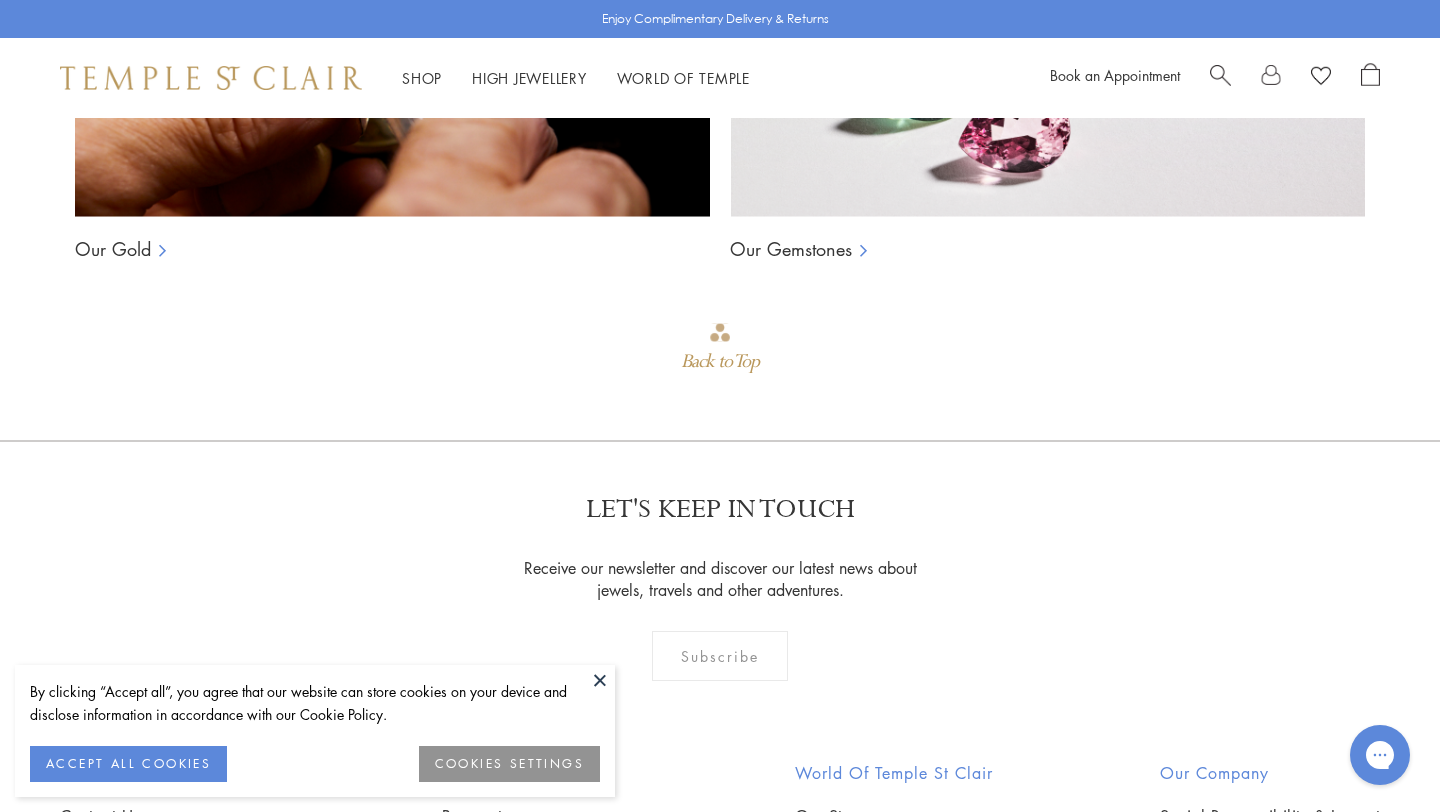 click at bounding box center (214, -554) 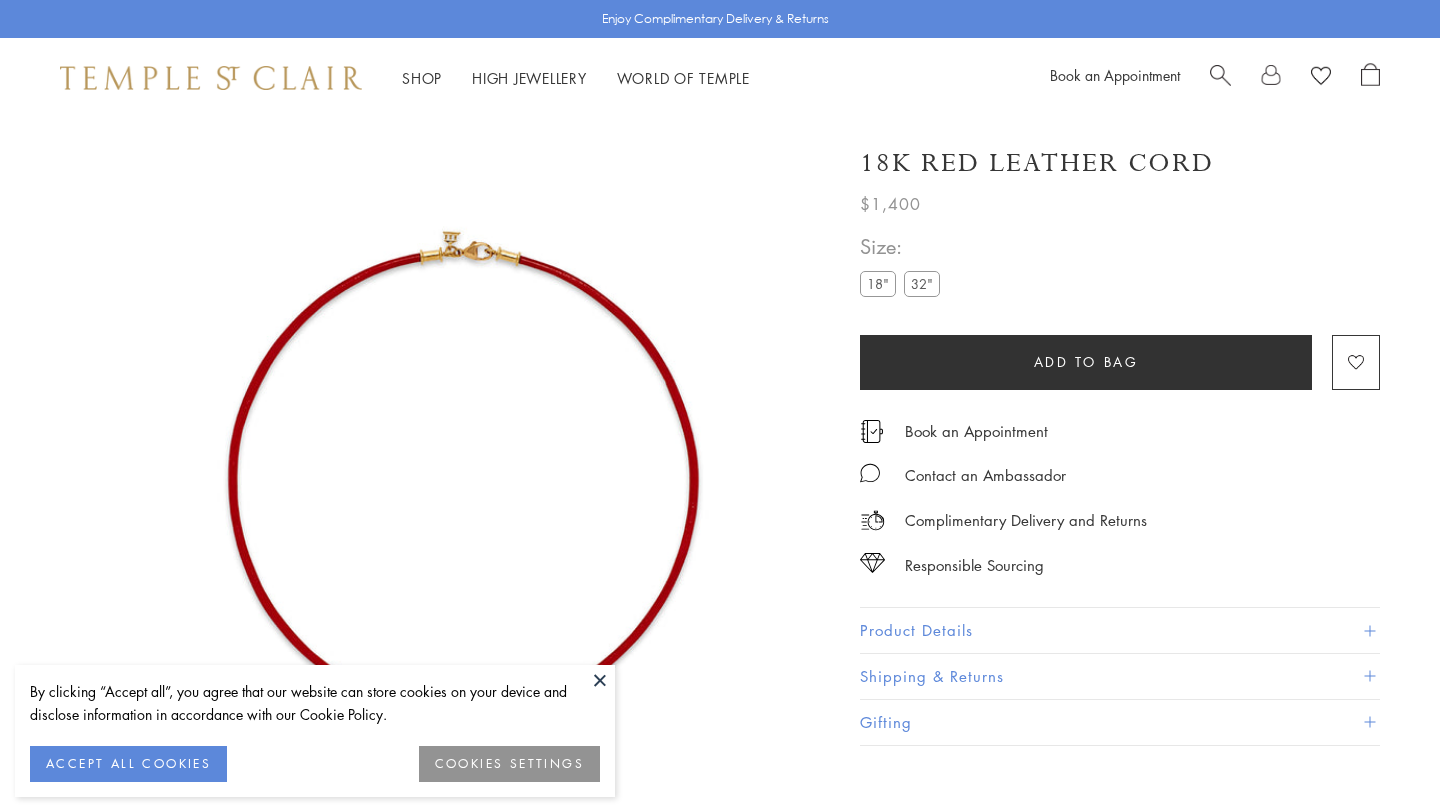 scroll, scrollTop: 0, scrollLeft: 0, axis: both 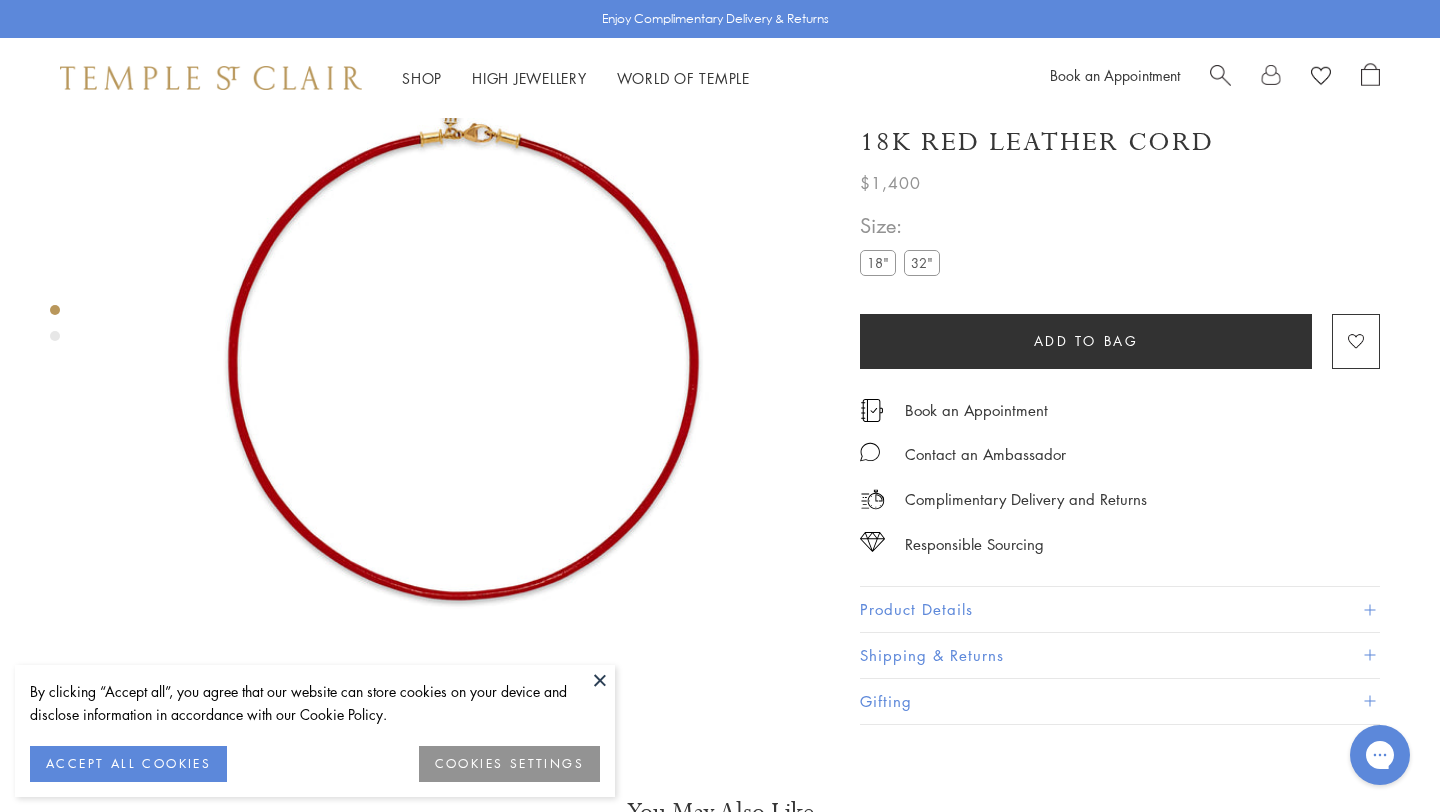 click on "32"" at bounding box center (922, 263) 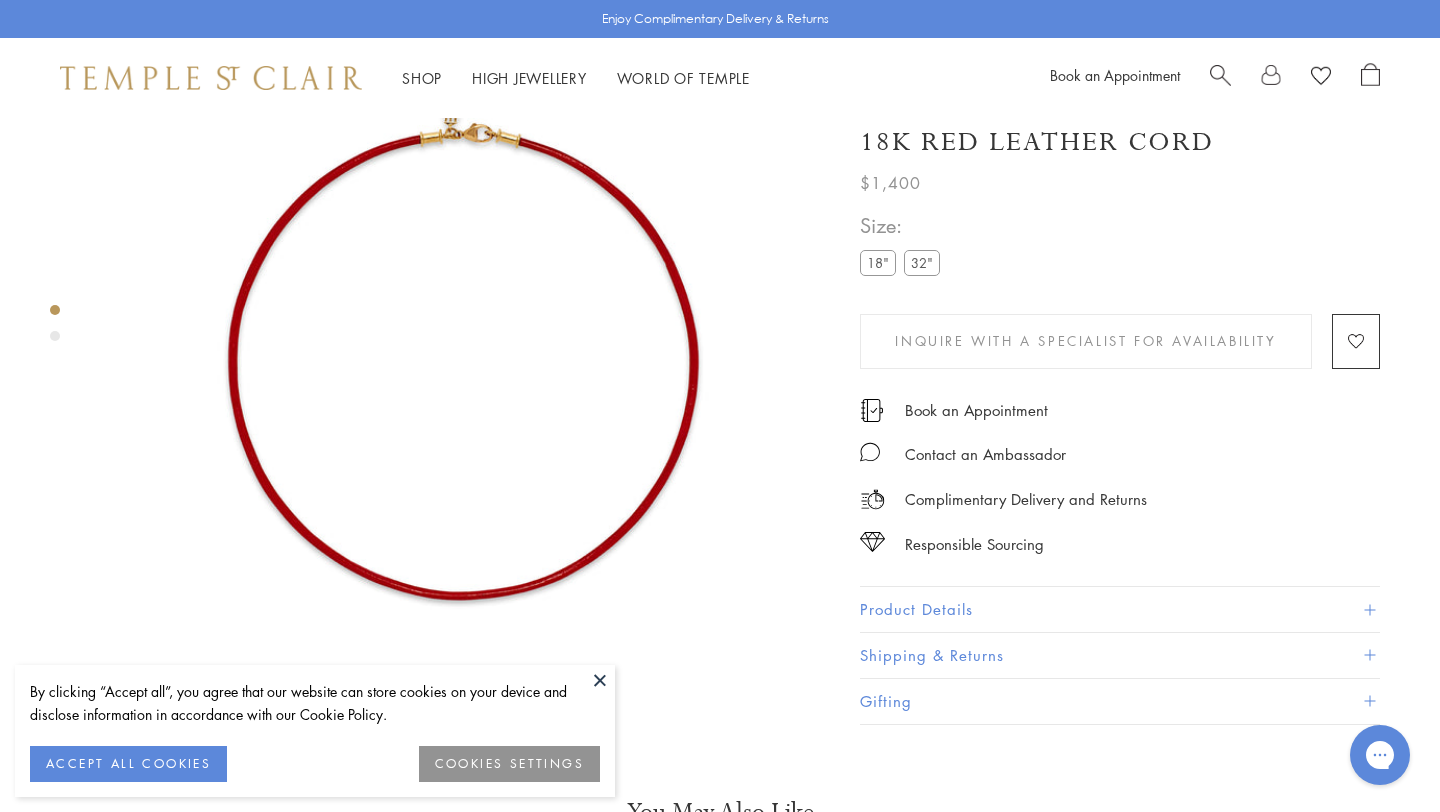 click at bounding box center [1220, 73] 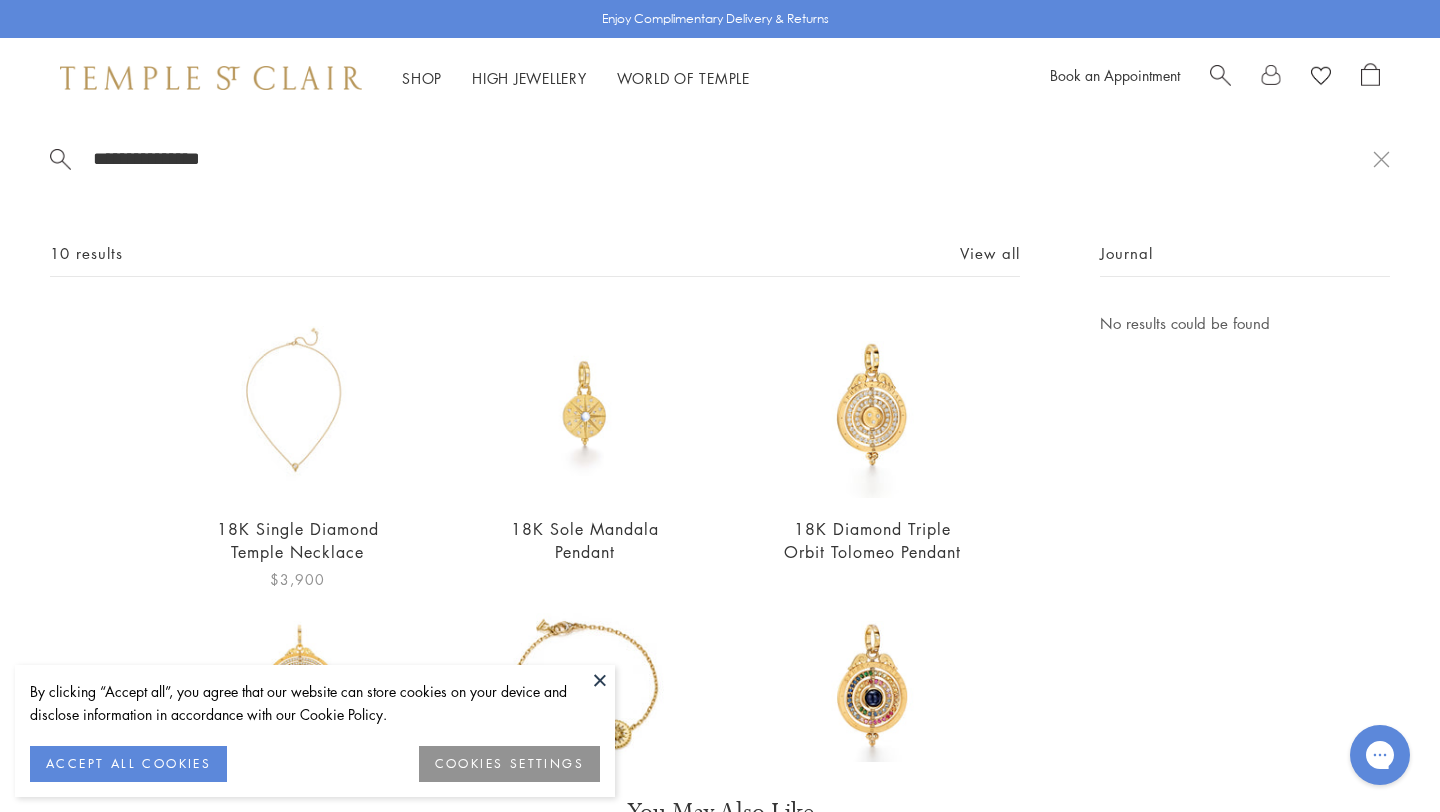 type on "**********" 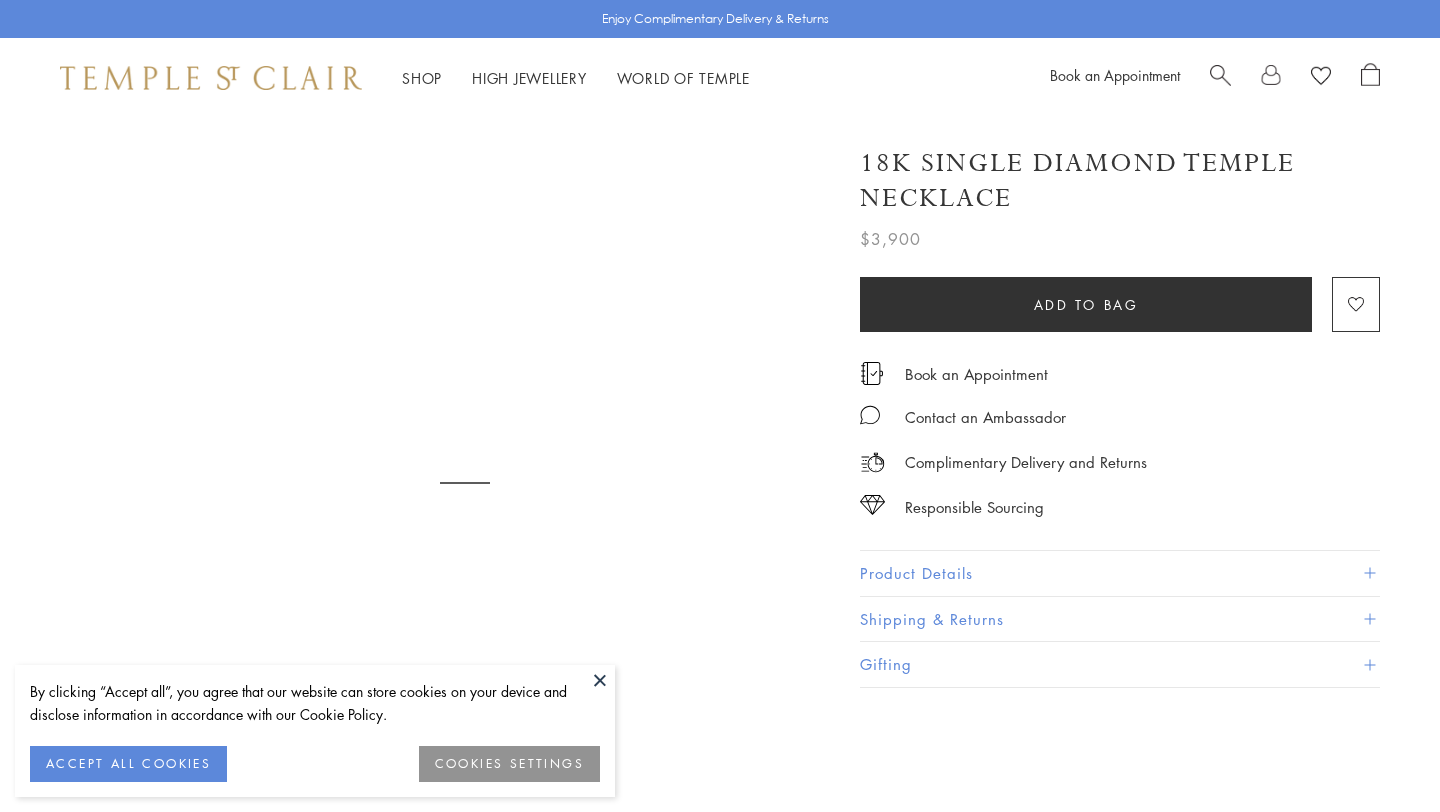 scroll, scrollTop: 0, scrollLeft: 0, axis: both 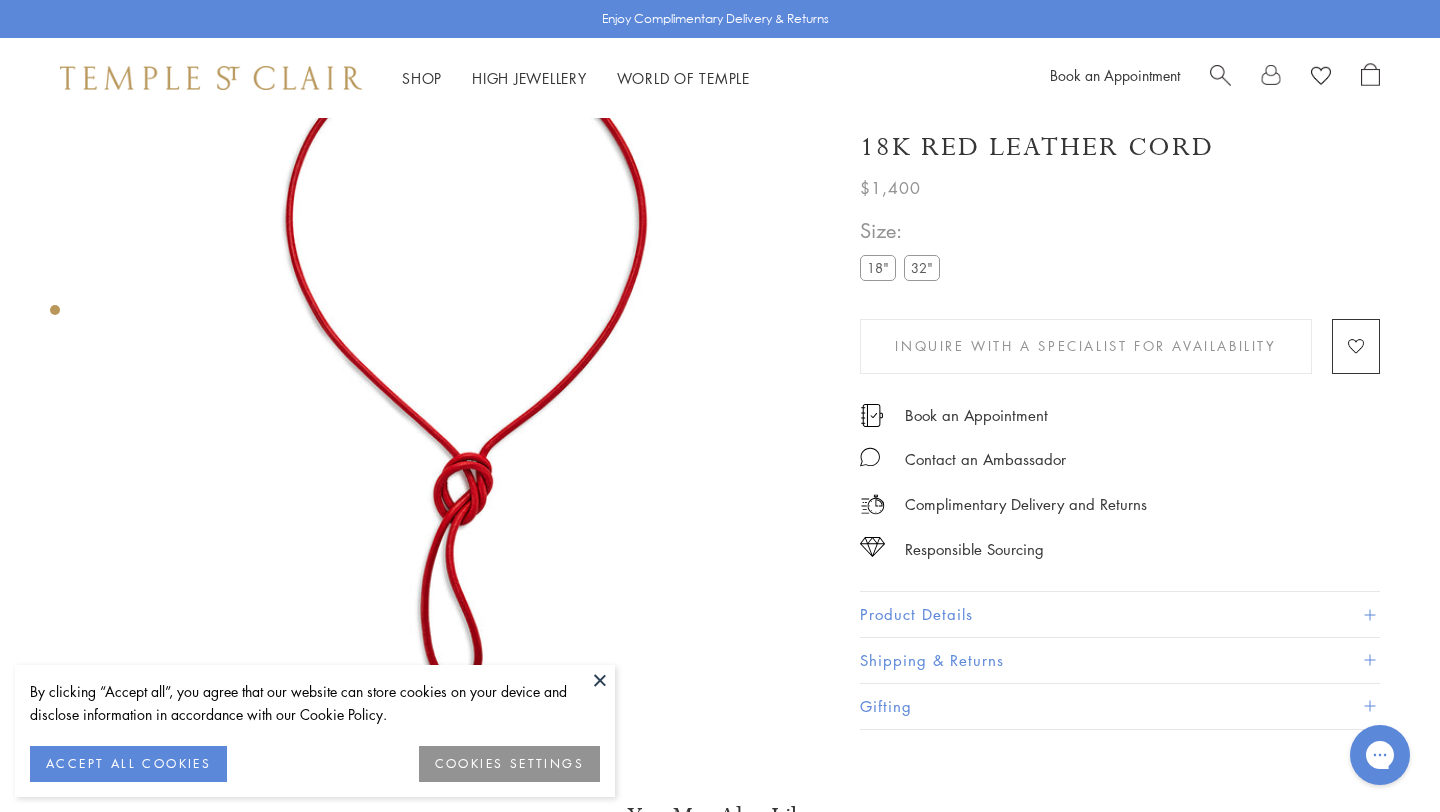 click on "Shop Shop
Categories Amulets   Pendants & Charms   Lockets   Chains & Leather Cords   Earrings   Rings   Bracelets & Bangles   Necklaces   Books & Notebooks   View All   Collections Rock Crystal Amulet   Angels   Color Theory   Celestial   Tree of Life   Royal Blue Moonstone   Zodiac   Featured Travel Jewels   New Arrivals   S25 Fiori Collection   Our Exclusive Jewels   Jewels to Personalize   Limited Edition Jewels   Sassini Rings   Temple Classics   Temple St. Clair x Big Life Foundation    Curated for you
Temple Convertible Charm Bracelet Shop Now" at bounding box center (720, 78) 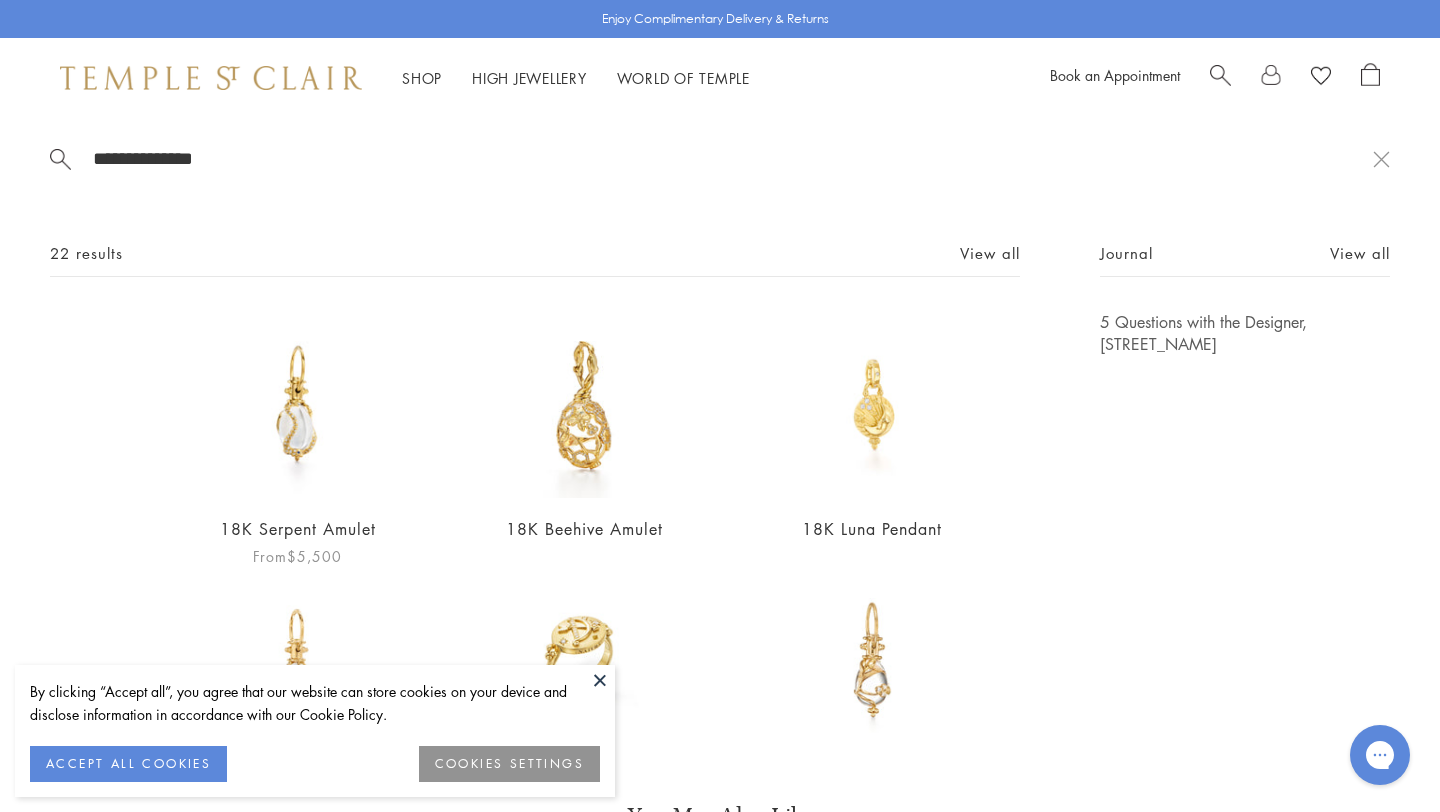 type on "**********" 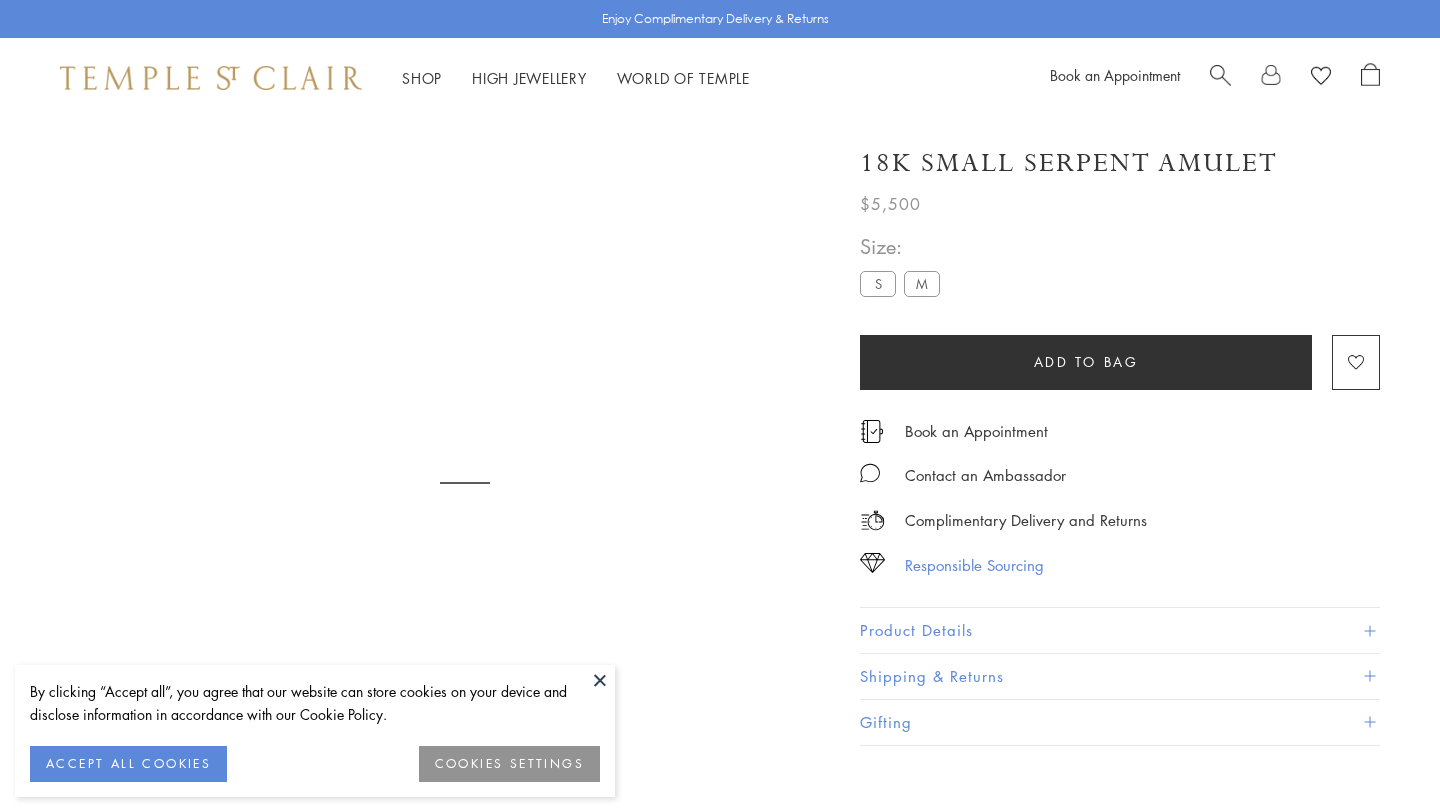 scroll, scrollTop: 0, scrollLeft: 0, axis: both 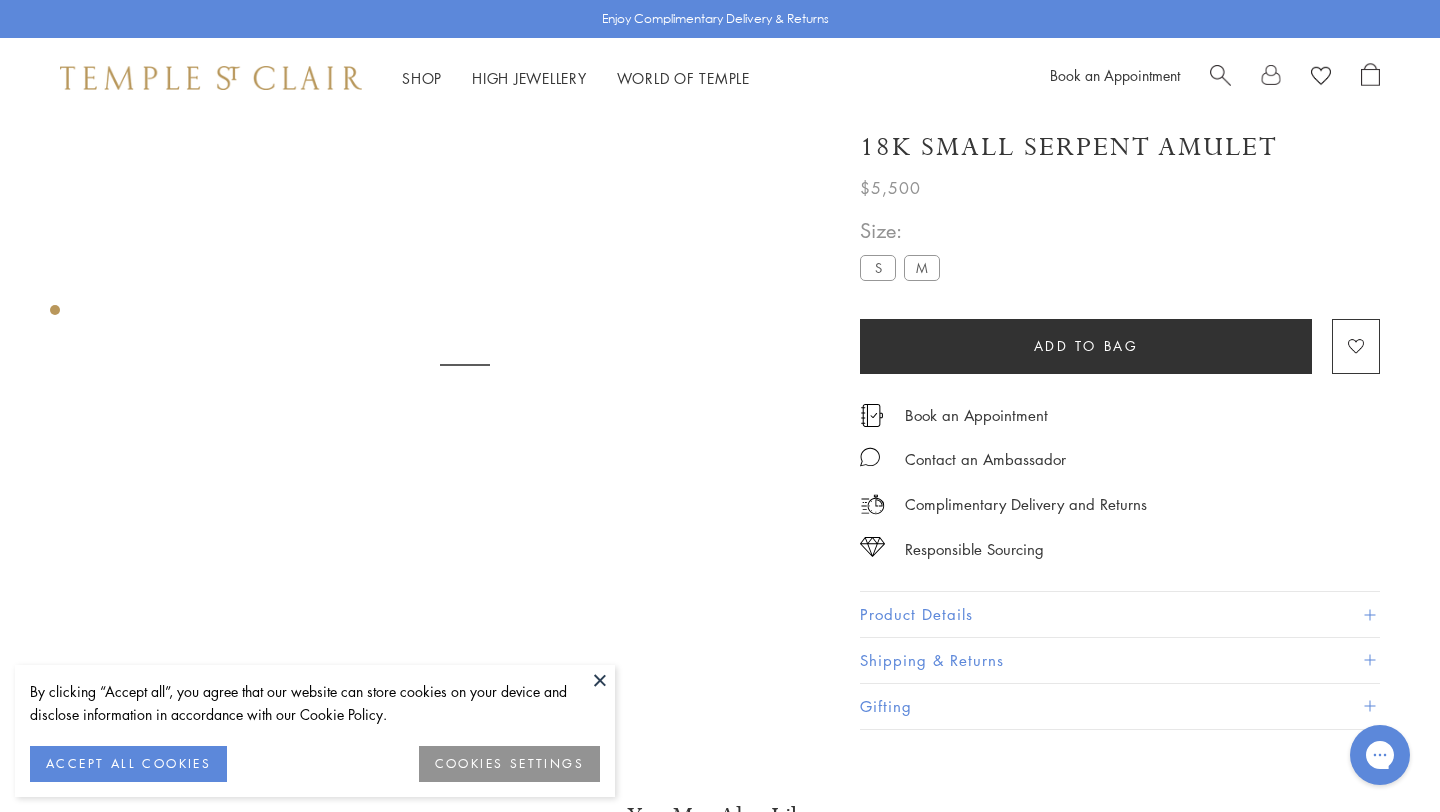 click on "Product Details" at bounding box center (1120, 615) 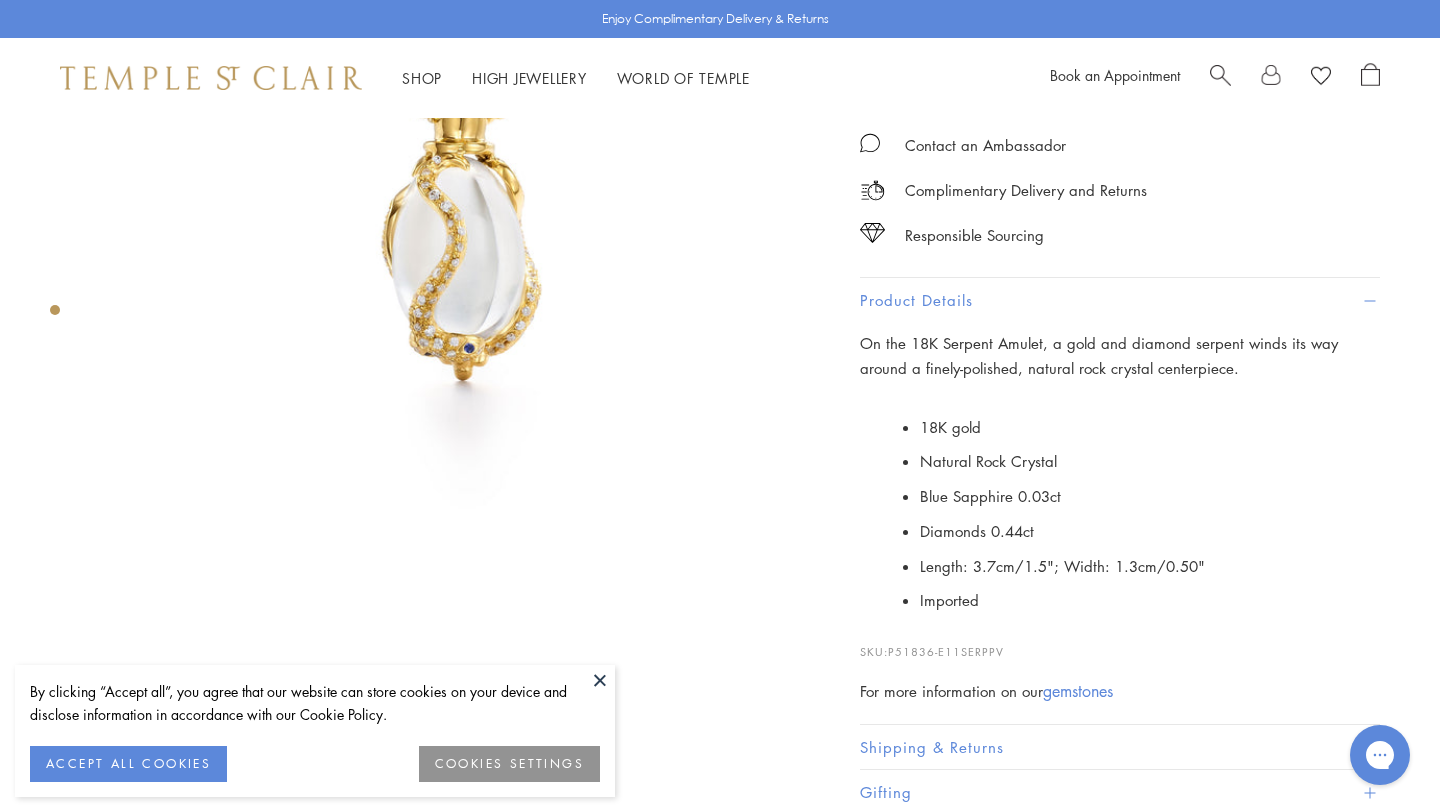 scroll, scrollTop: 324, scrollLeft: 0, axis: vertical 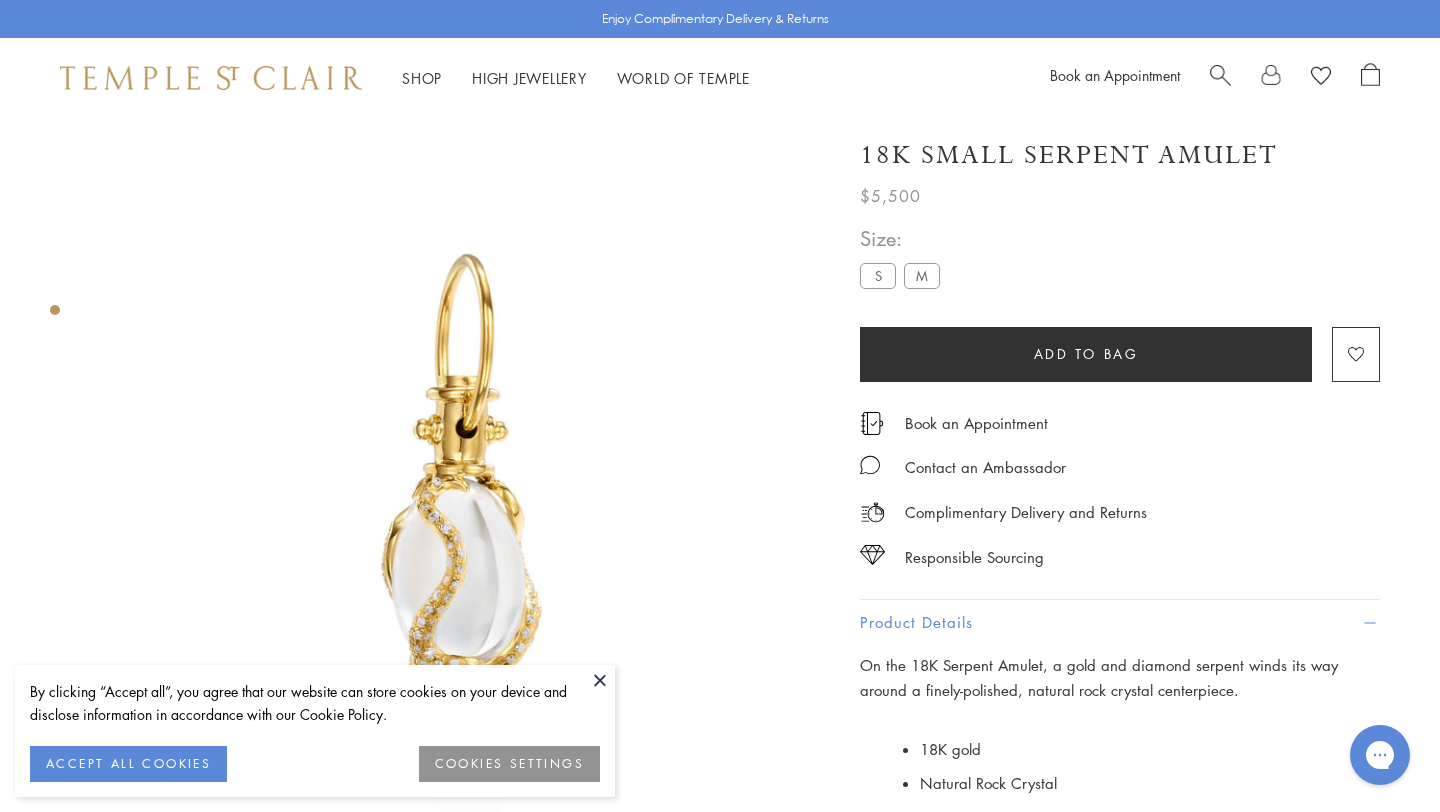 click on "M" at bounding box center (922, 275) 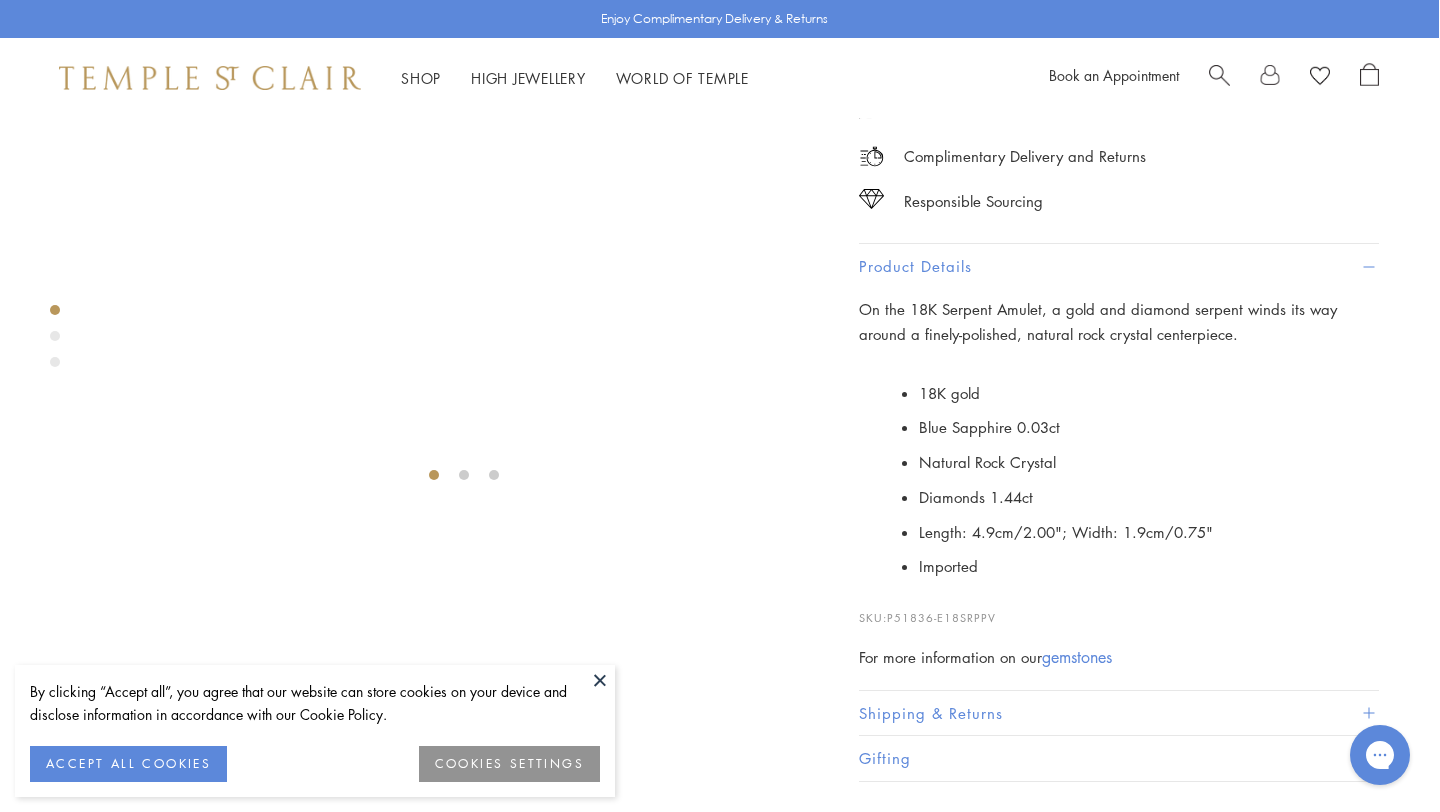 scroll, scrollTop: 0, scrollLeft: 1, axis: horizontal 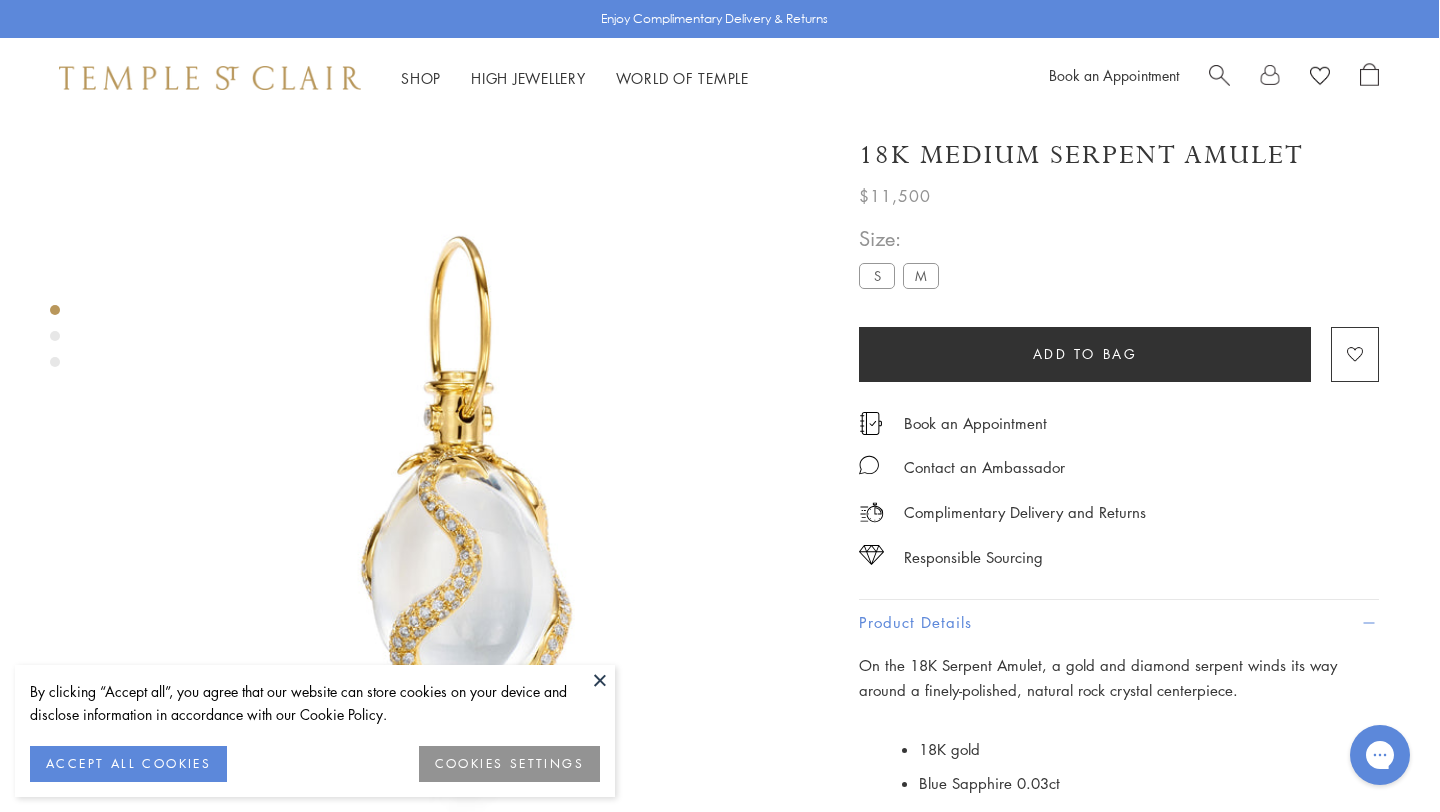 click at bounding box center [444, 480] 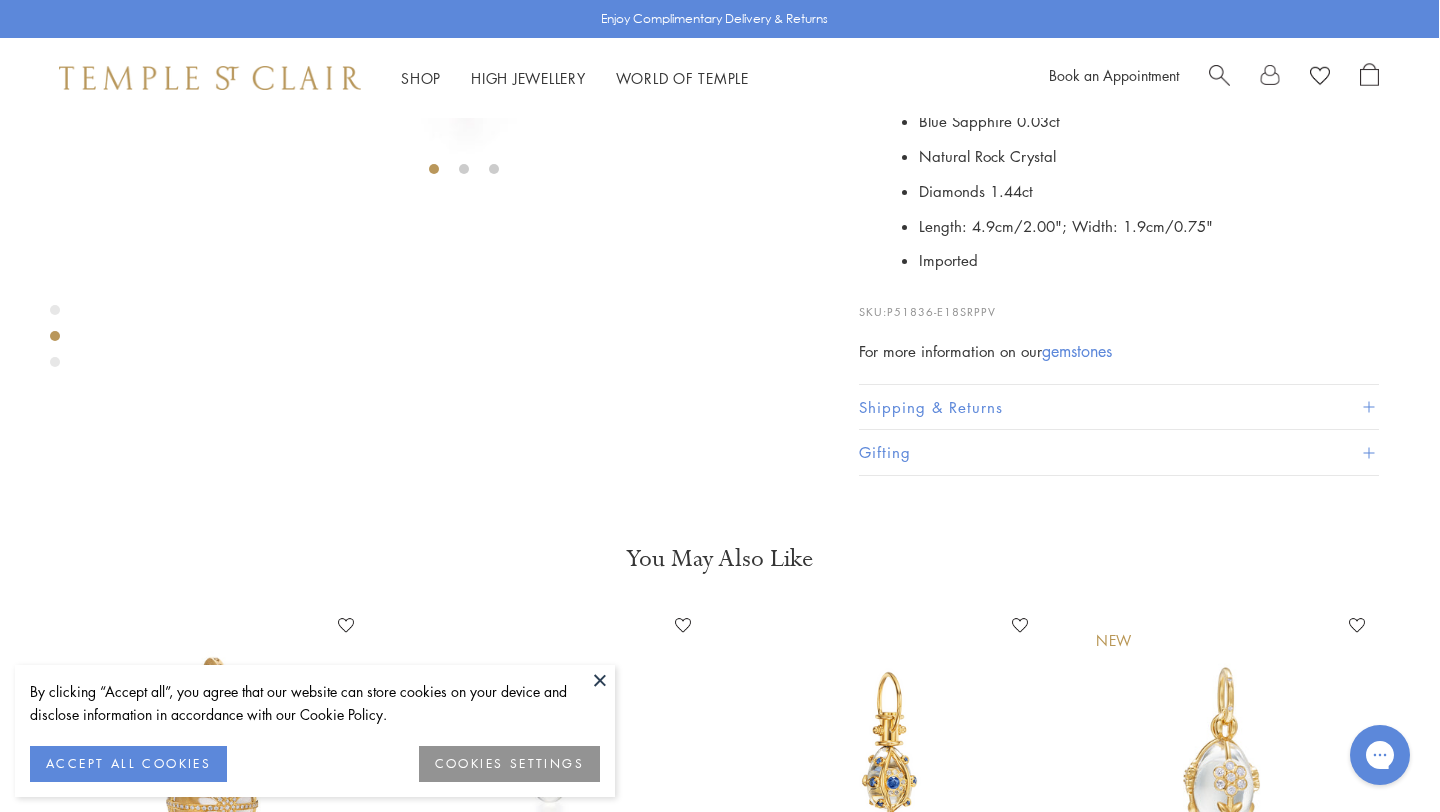 scroll, scrollTop: 665, scrollLeft: 1, axis: both 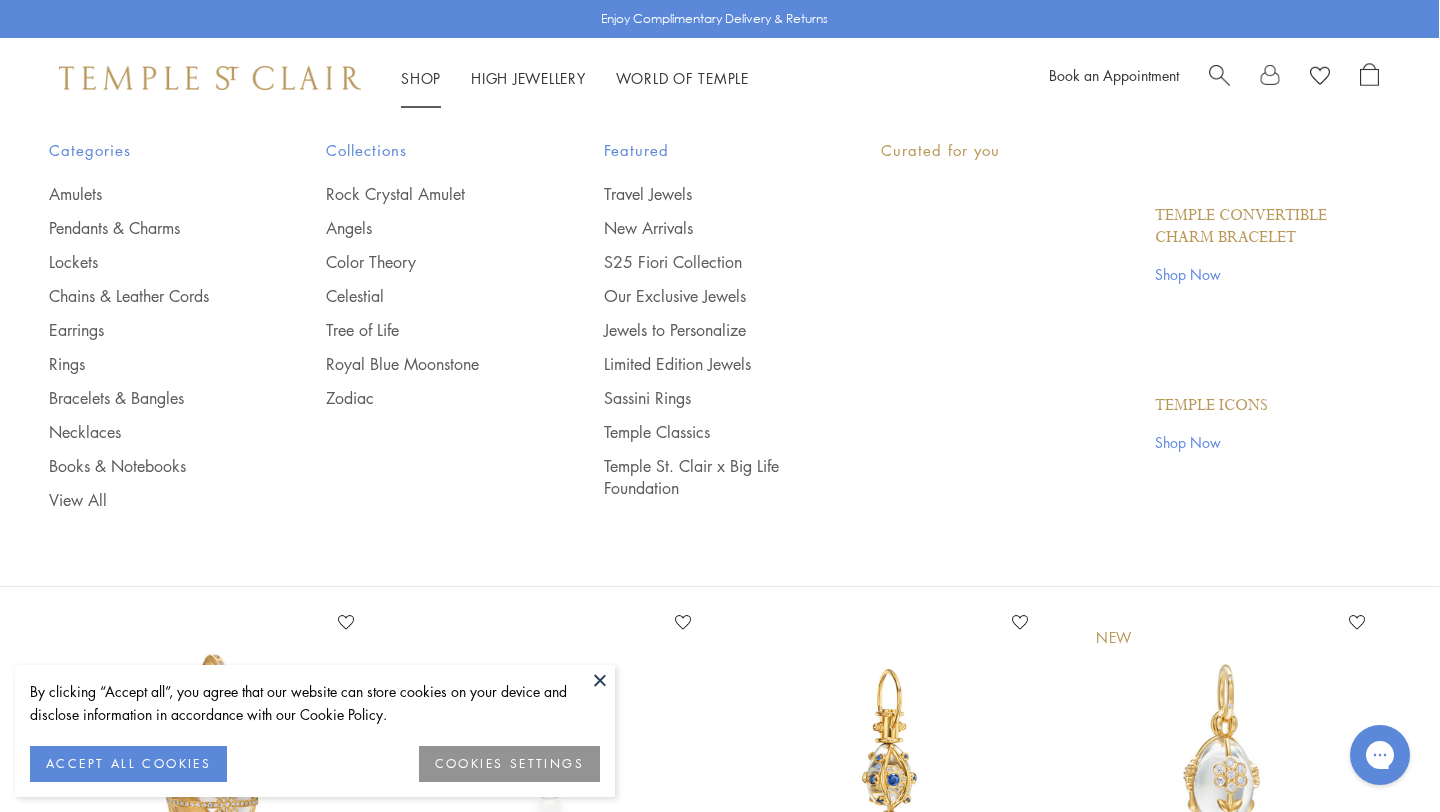 click on "Shop Shop" at bounding box center (421, 78) 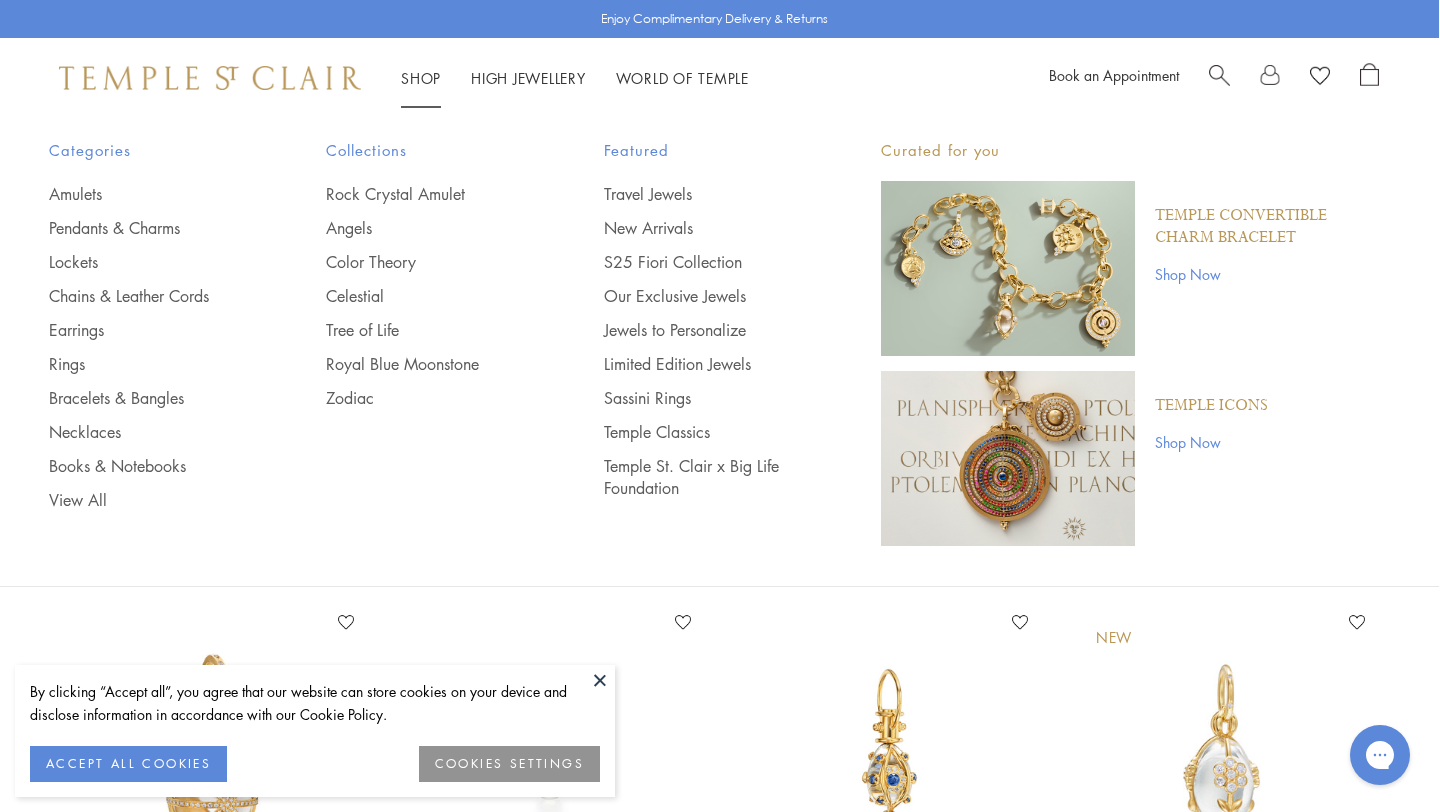 scroll, scrollTop: 0, scrollLeft: 0, axis: both 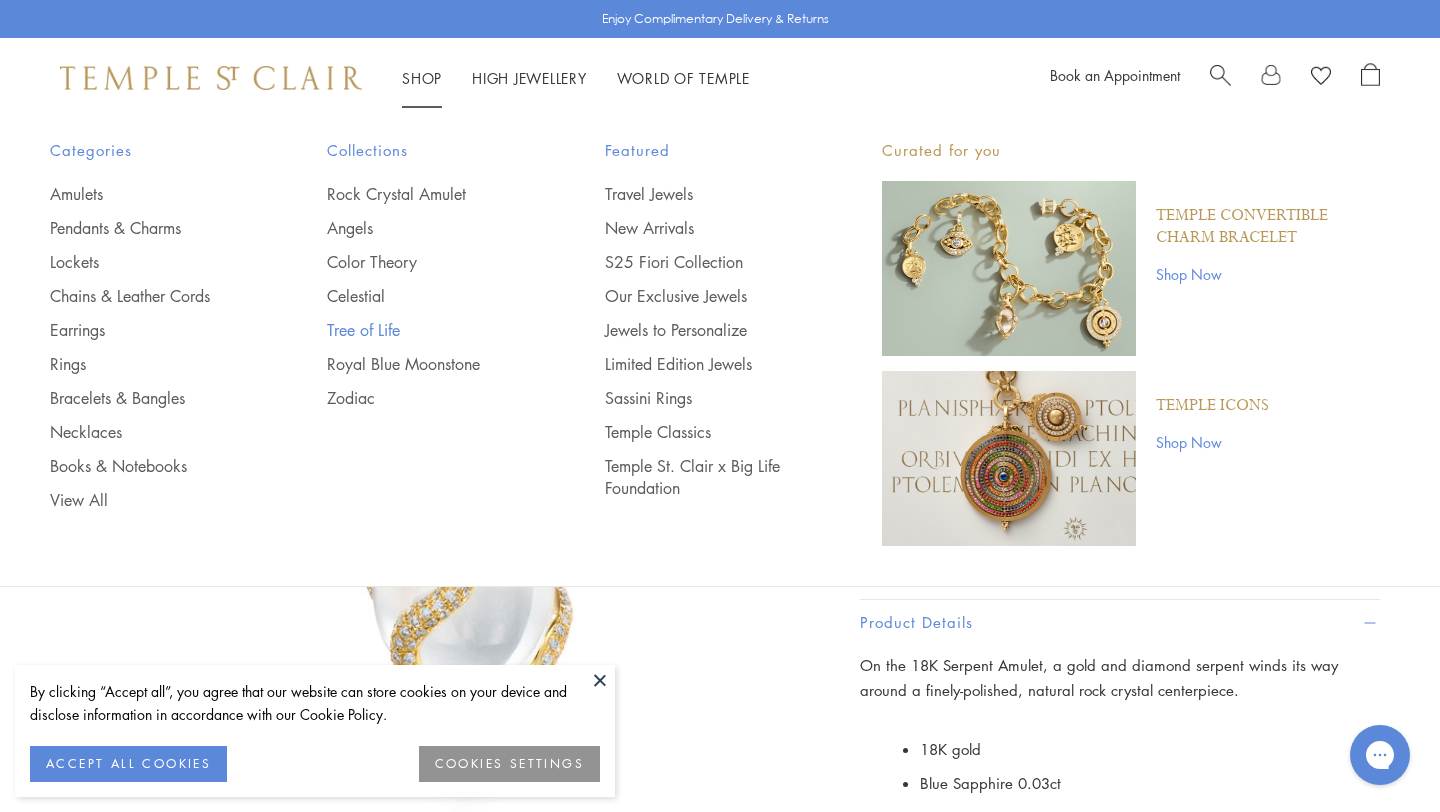 click on "Tree of Life" at bounding box center [425, 330] 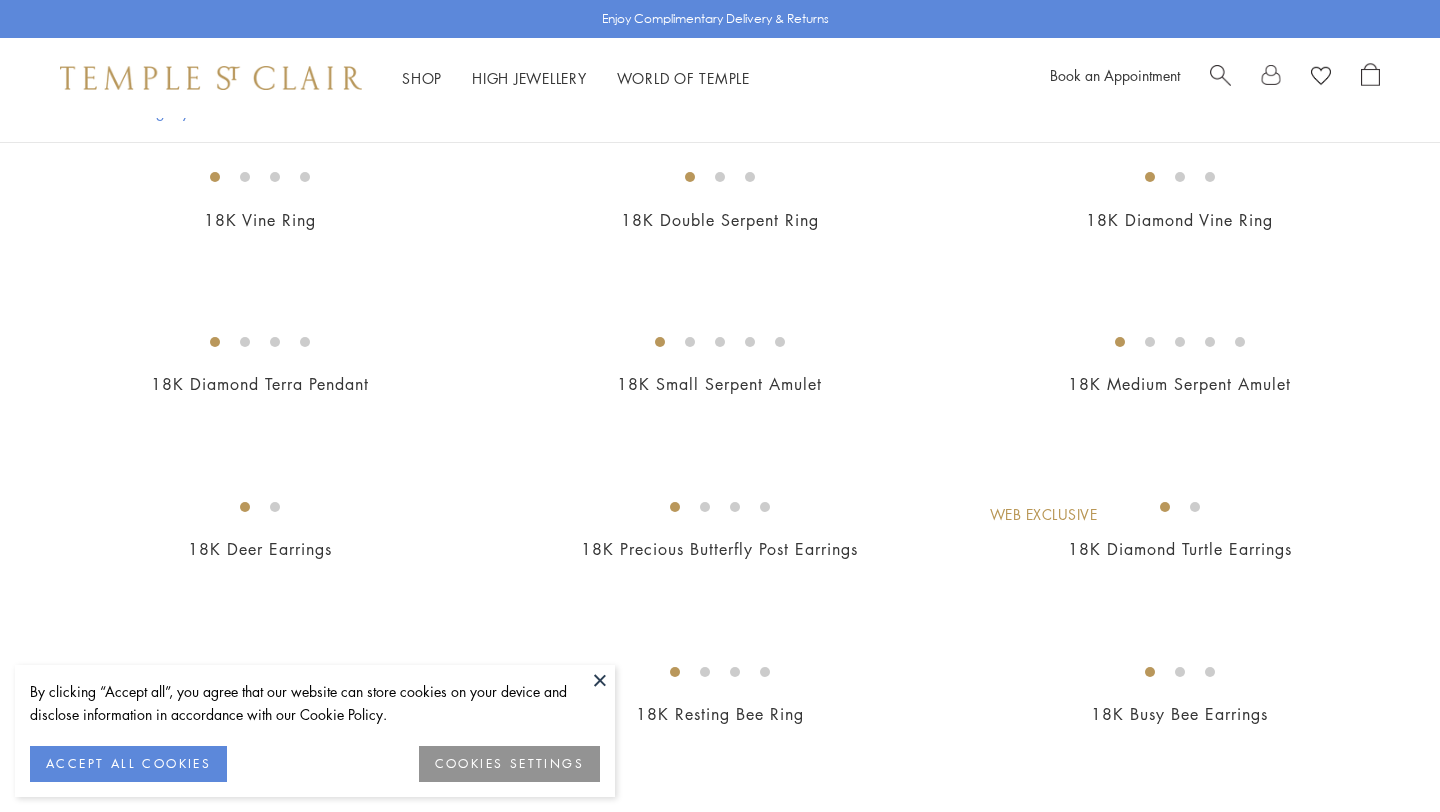 scroll, scrollTop: 865, scrollLeft: 0, axis: vertical 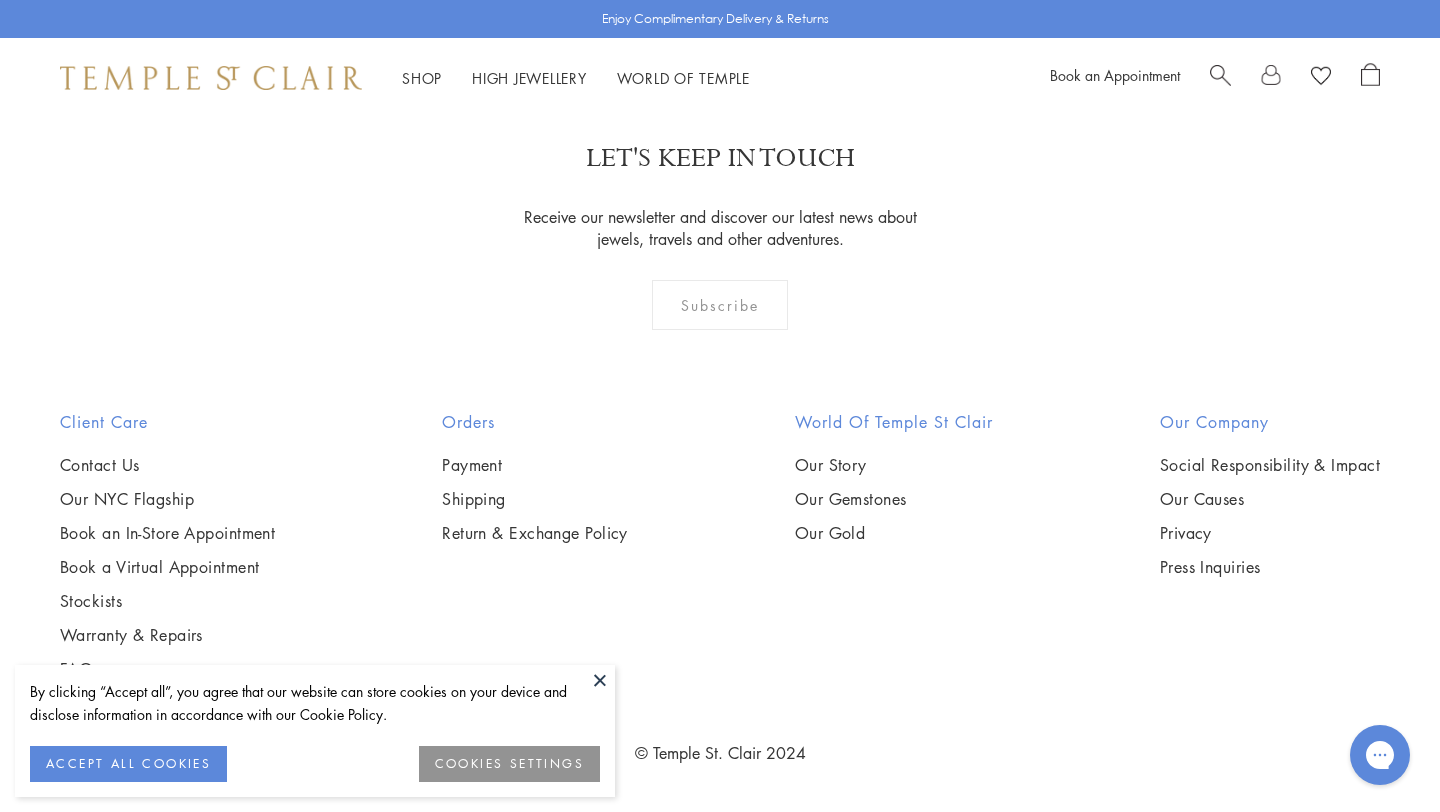click on "2" at bounding box center (688, -19) 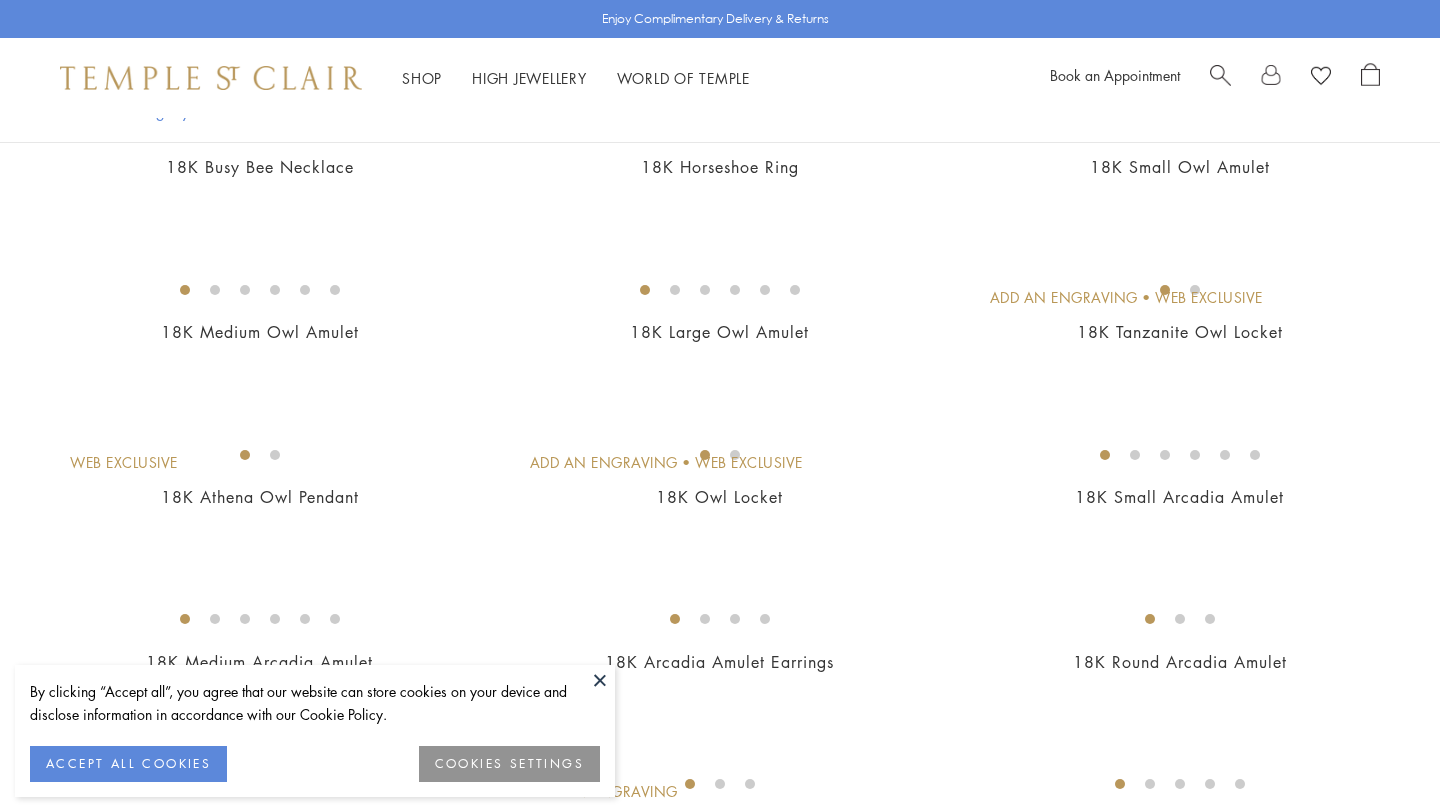 scroll, scrollTop: 0, scrollLeft: 0, axis: both 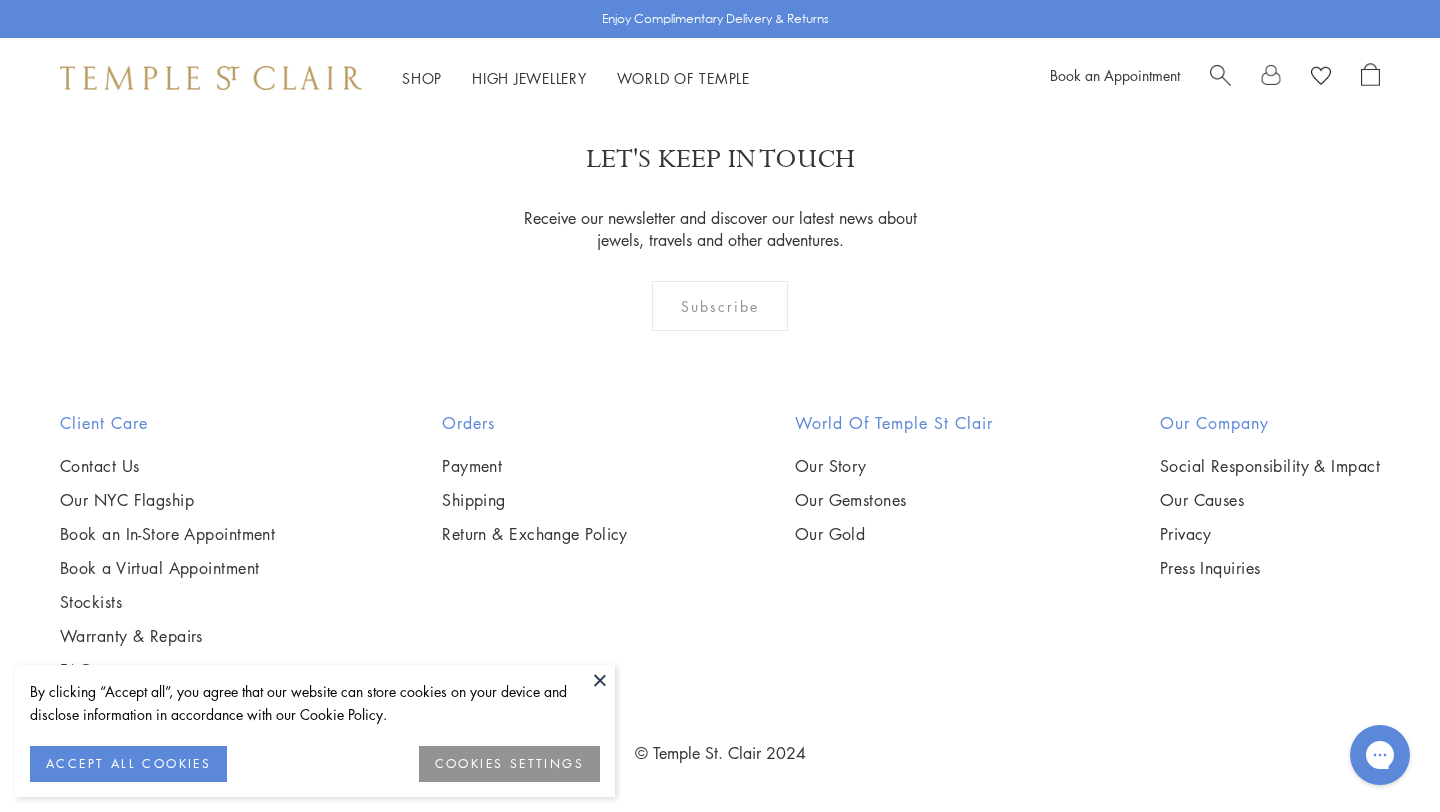 click on "3" at bounding box center [785, -18] 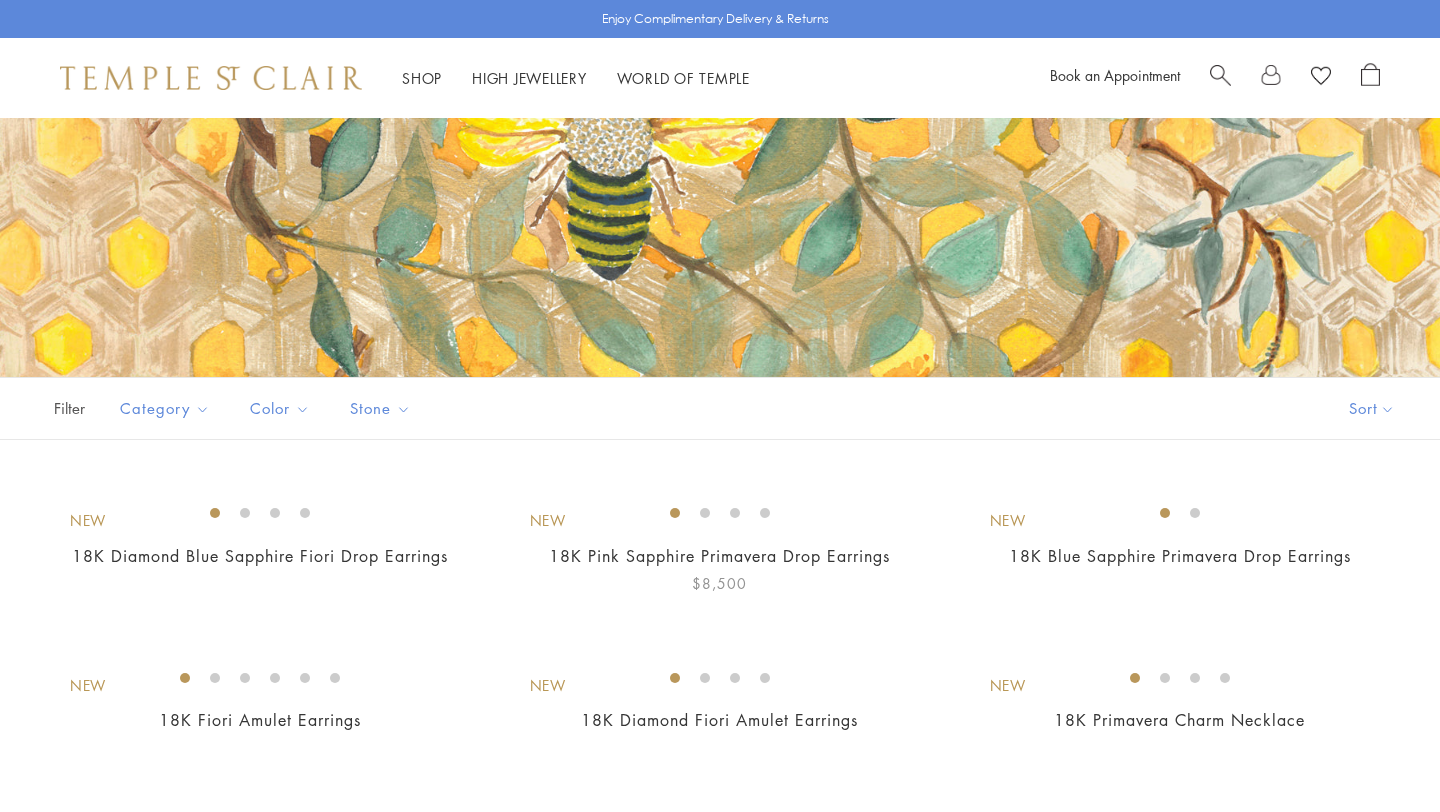 scroll, scrollTop: 1013, scrollLeft: 0, axis: vertical 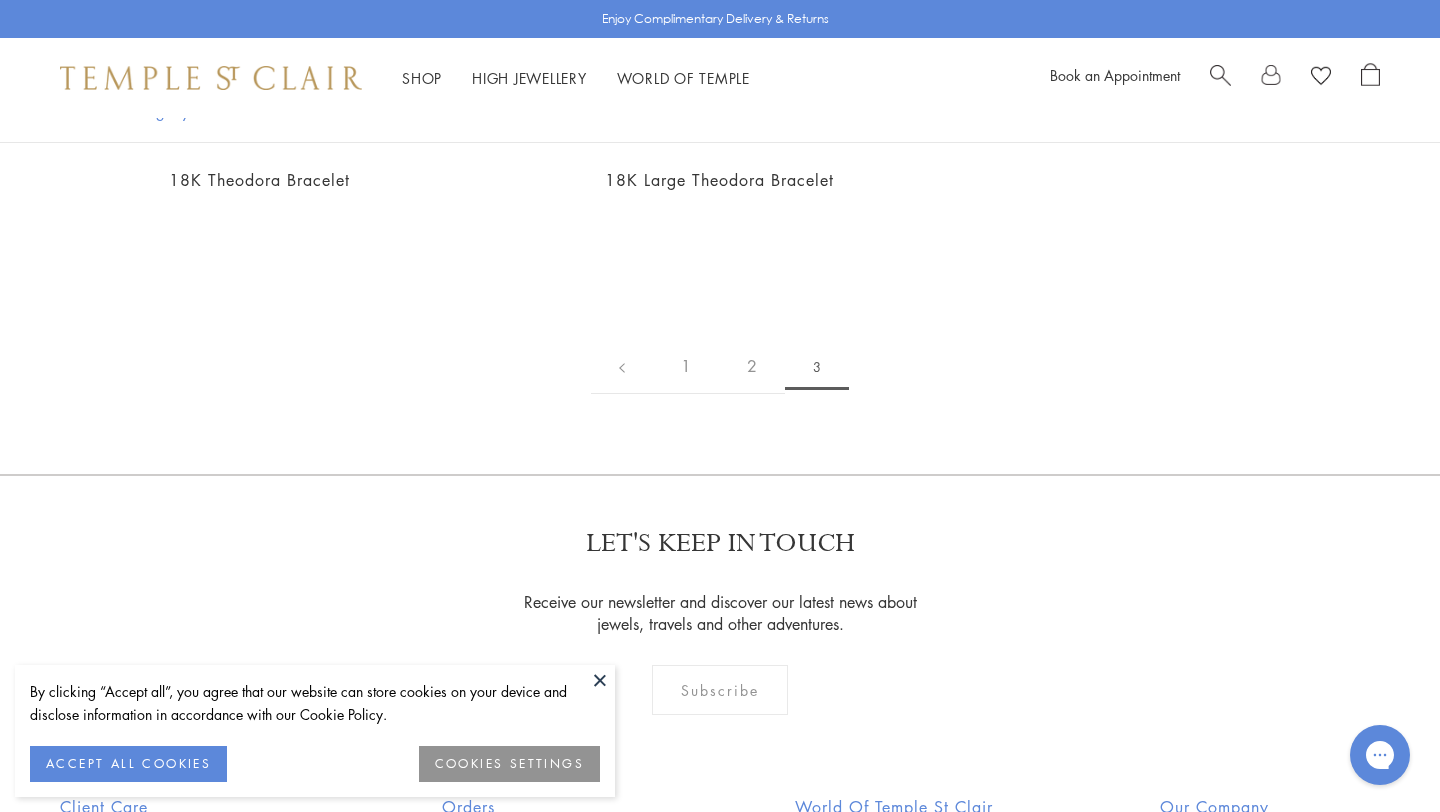 click at bounding box center (600, 680) 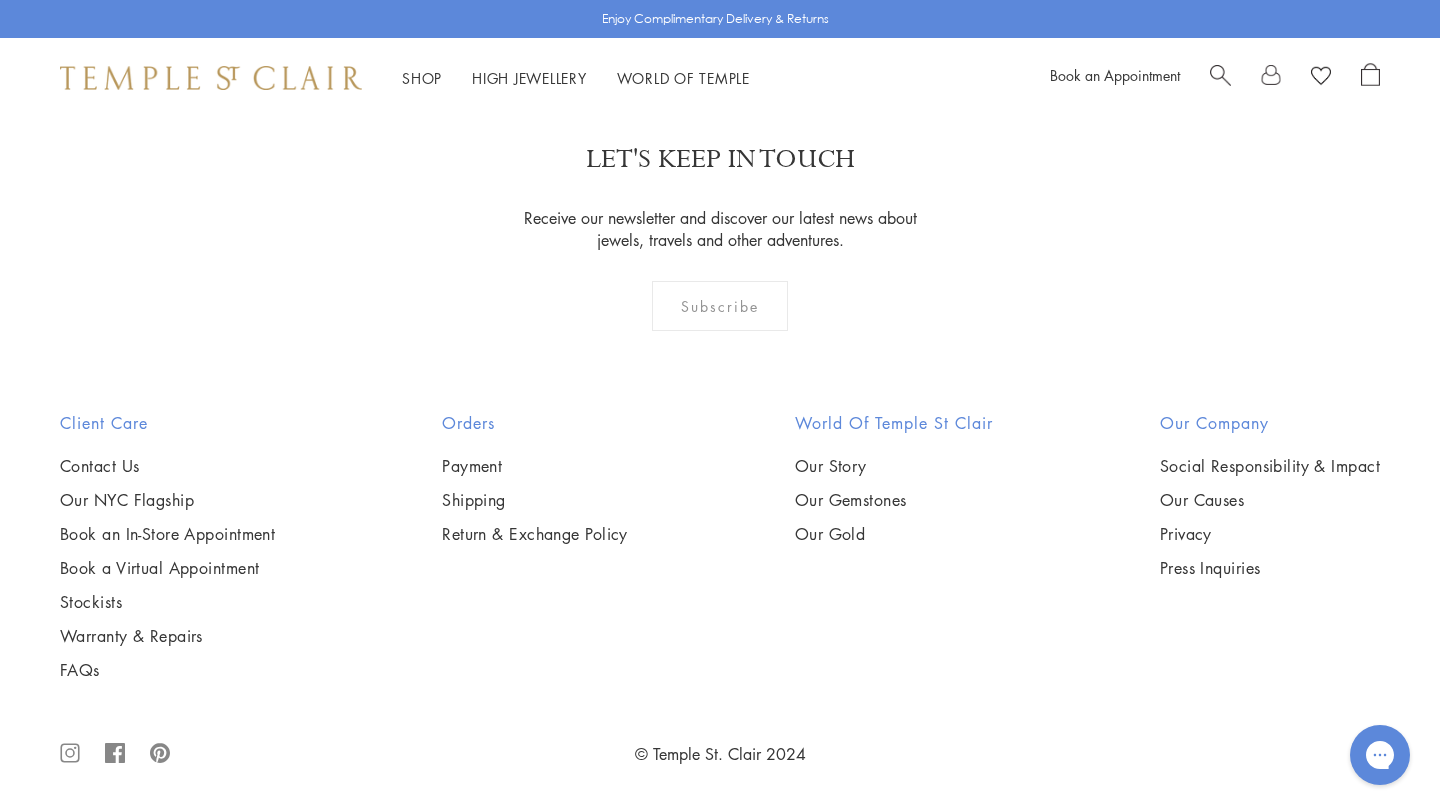 scroll, scrollTop: 8194, scrollLeft: 0, axis: vertical 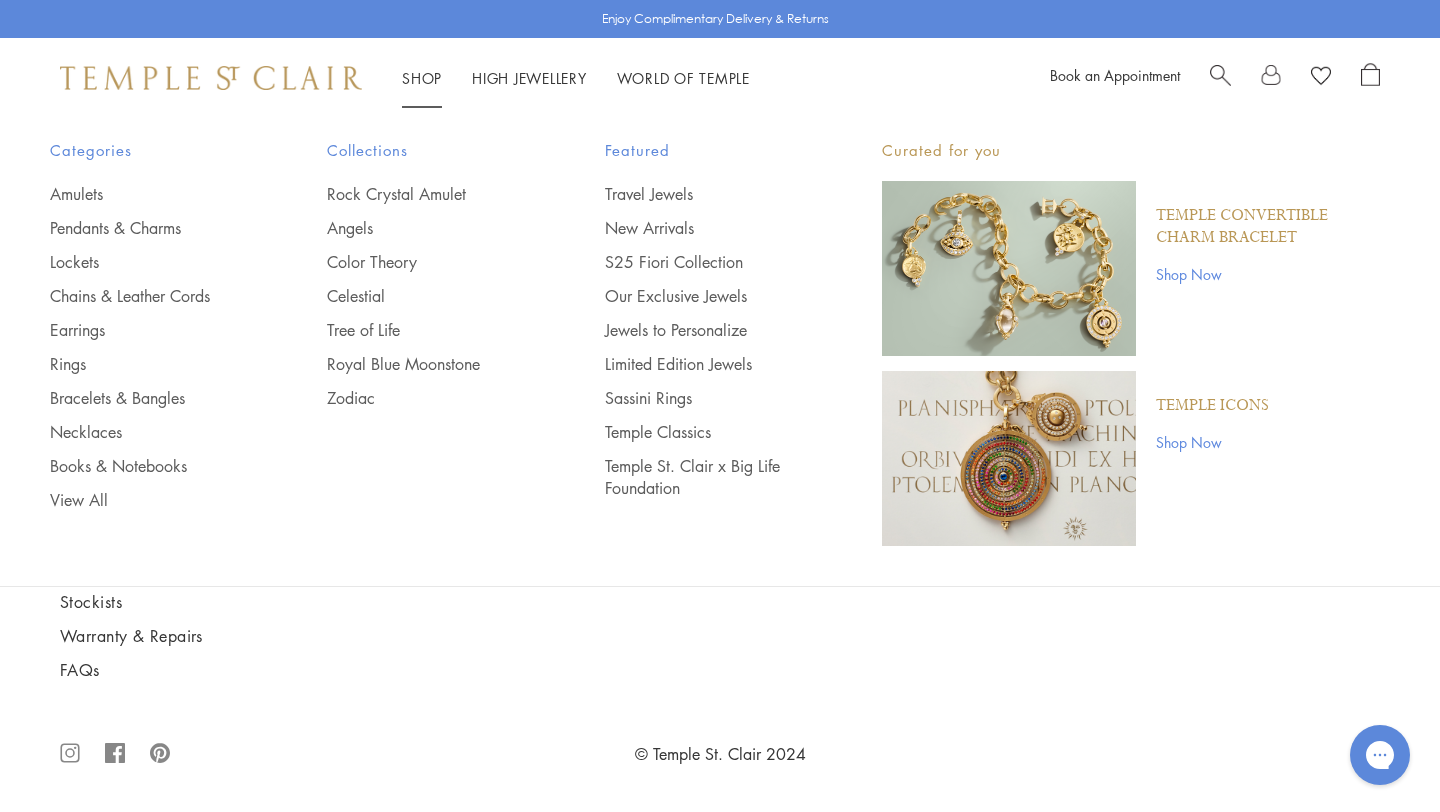 click on "Travel Jewels   New Arrivals   S25 Fiori Collection   Our Exclusive Jewels   Jewels to Personalize   Limited Edition Jewels   Sassini Rings   Temple Classics   Temple St. Clair x Big Life Foundation" at bounding box center [703, 341] 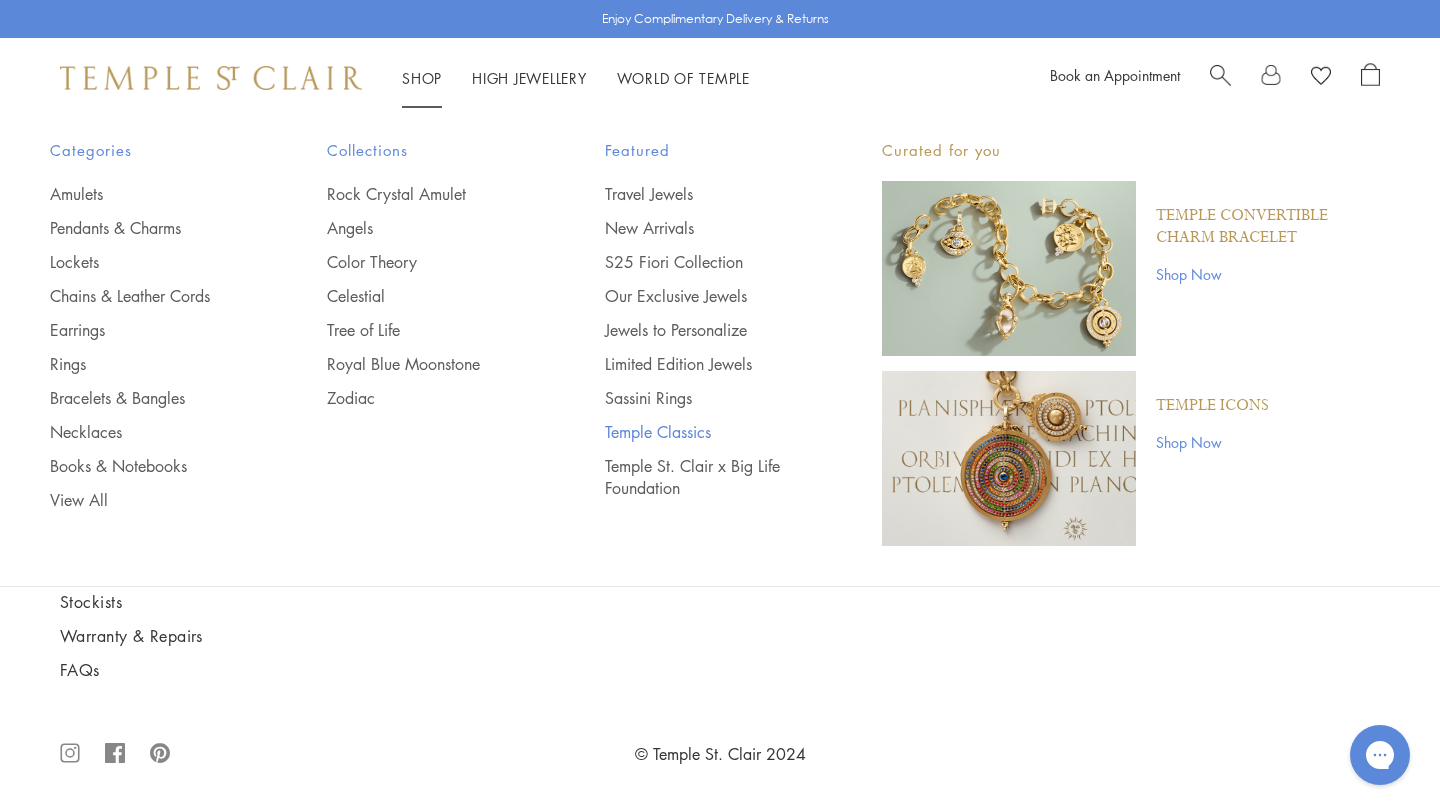 click on "Temple Classics" at bounding box center [703, 432] 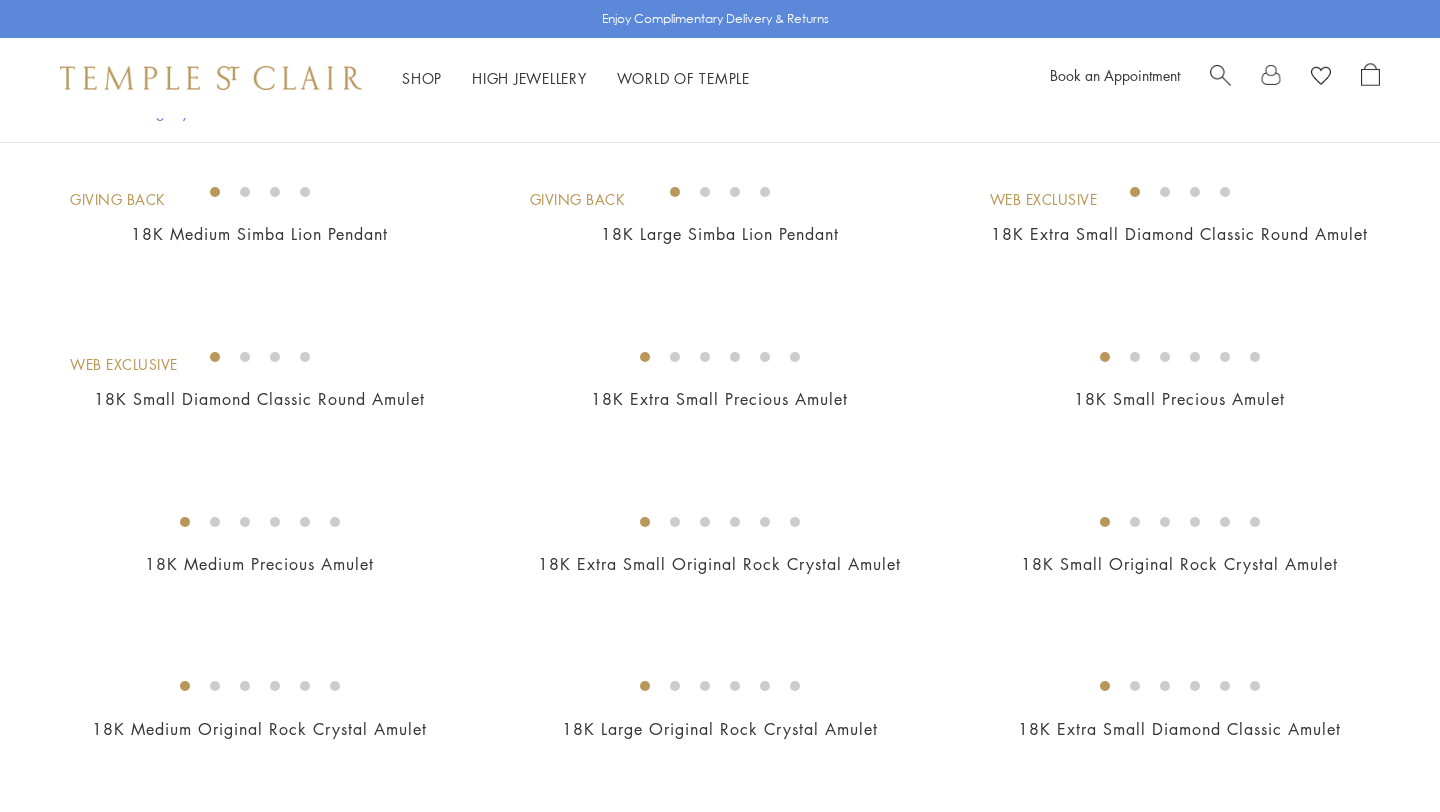 scroll, scrollTop: 0, scrollLeft: 0, axis: both 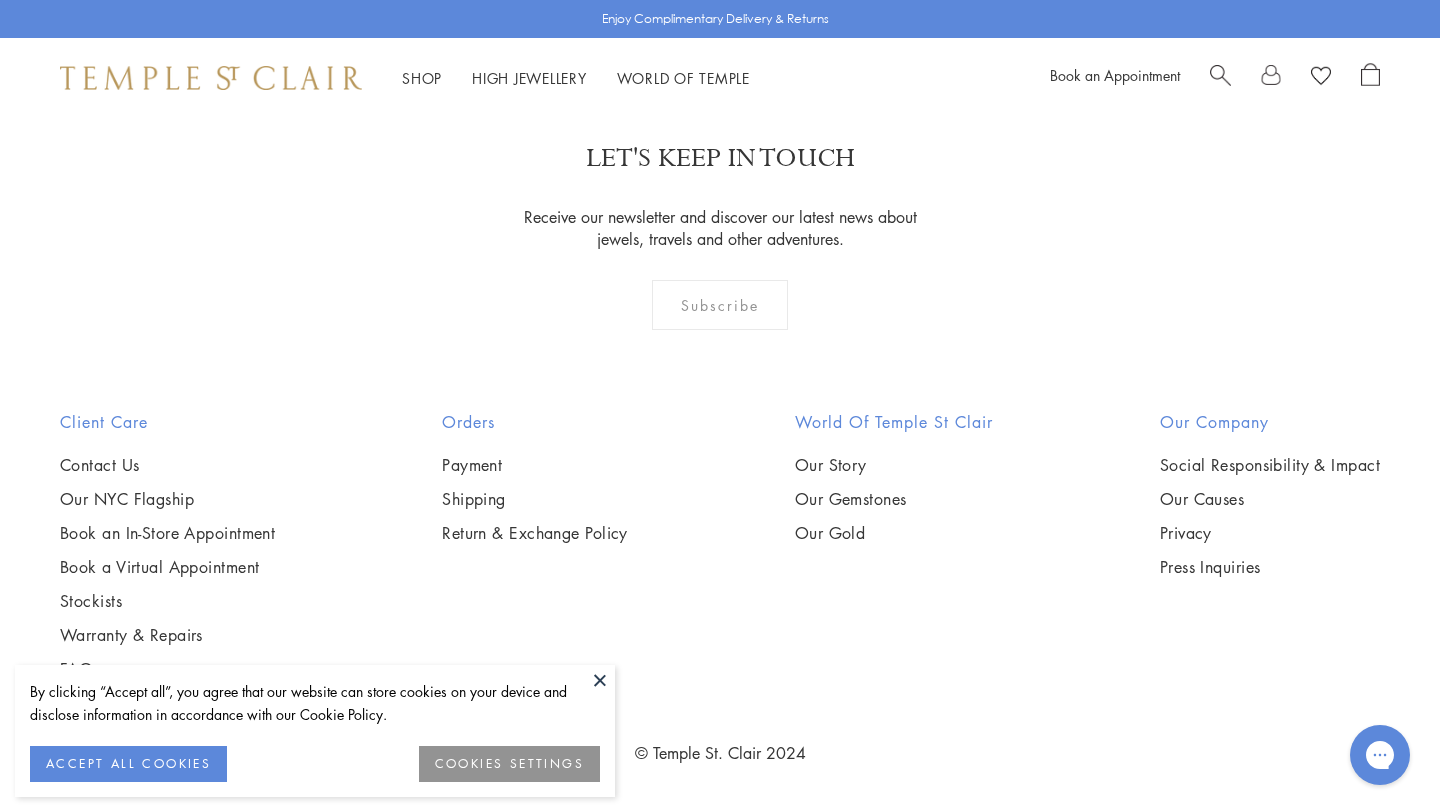 click at bounding box center [600, 680] 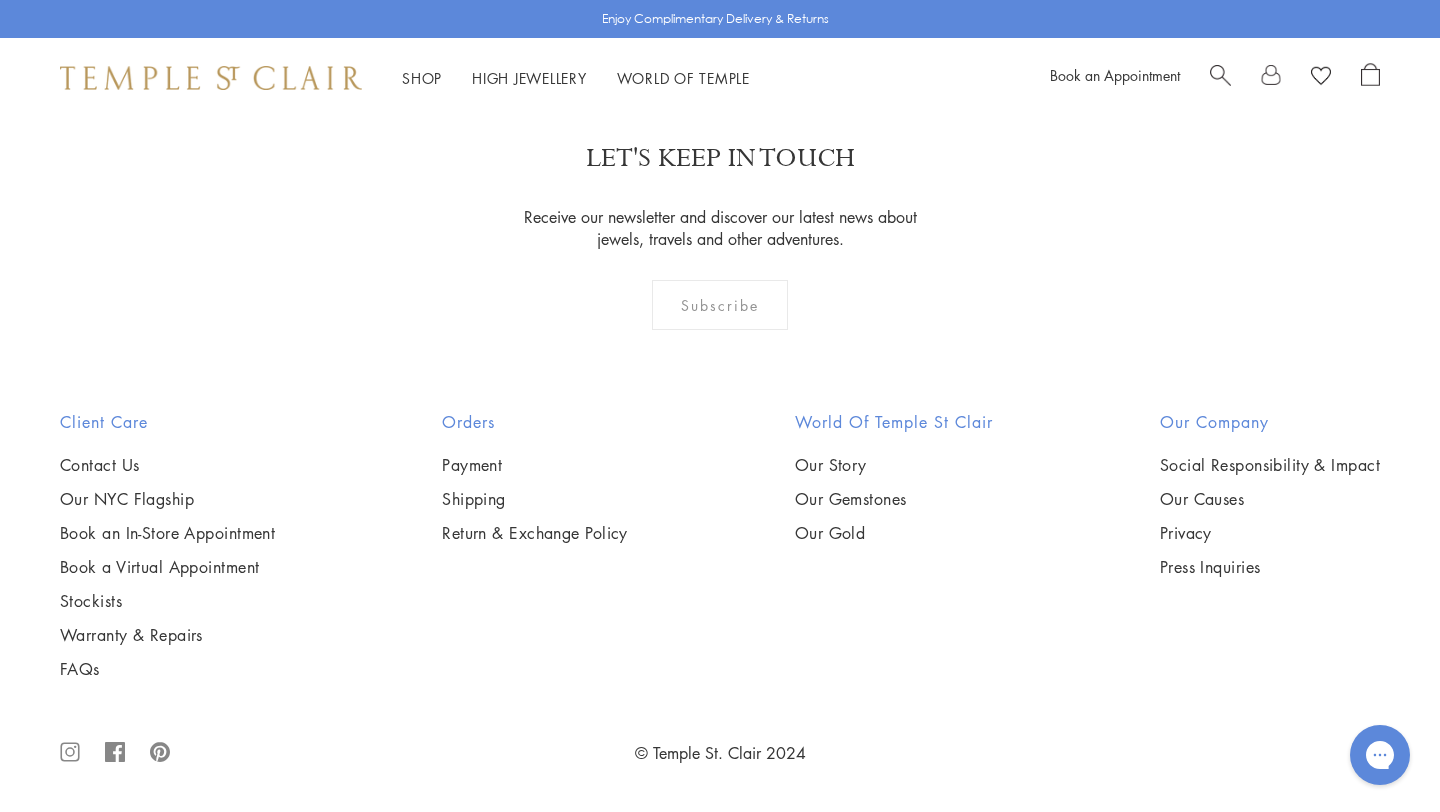 scroll, scrollTop: 12834, scrollLeft: 0, axis: vertical 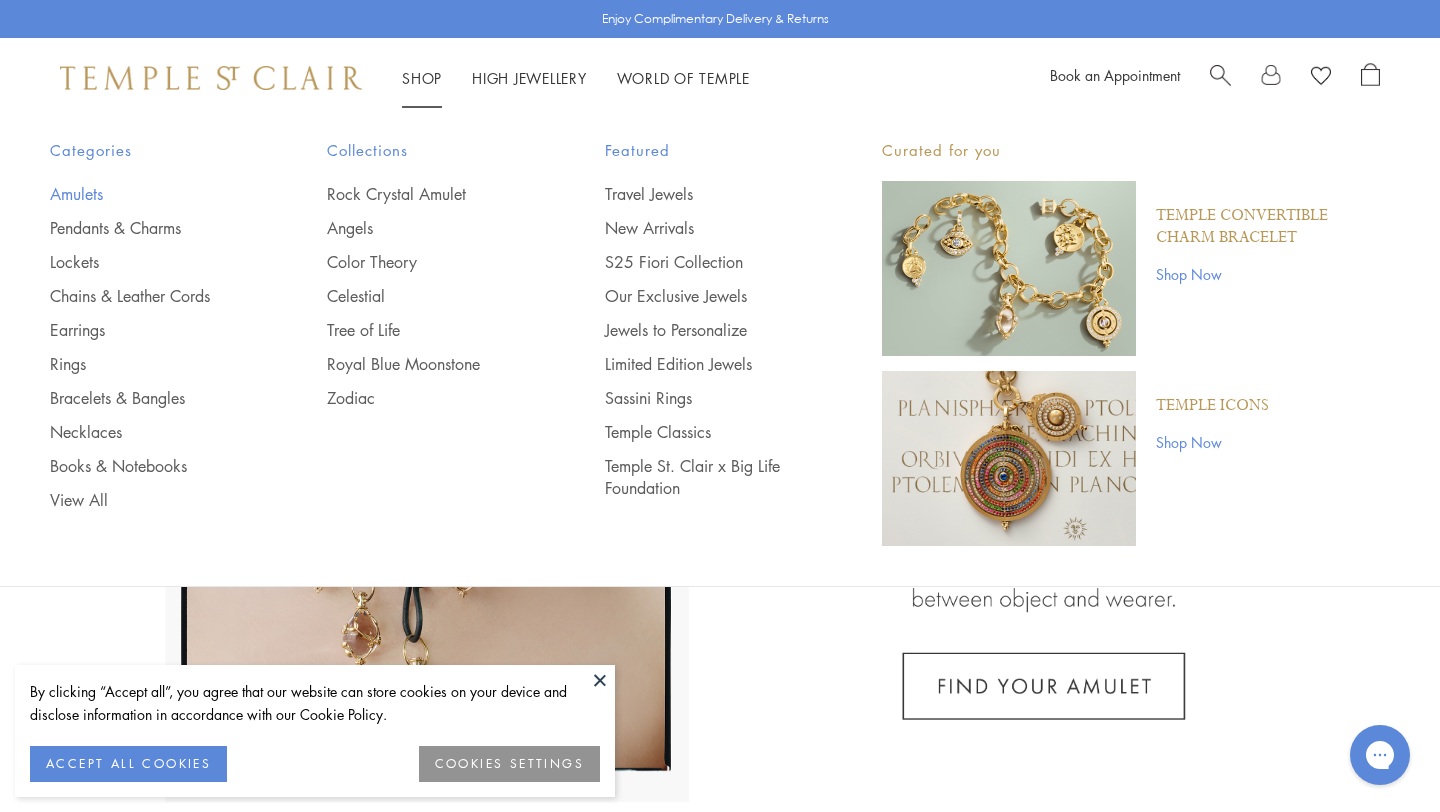 click on "Amulets" at bounding box center [148, 194] 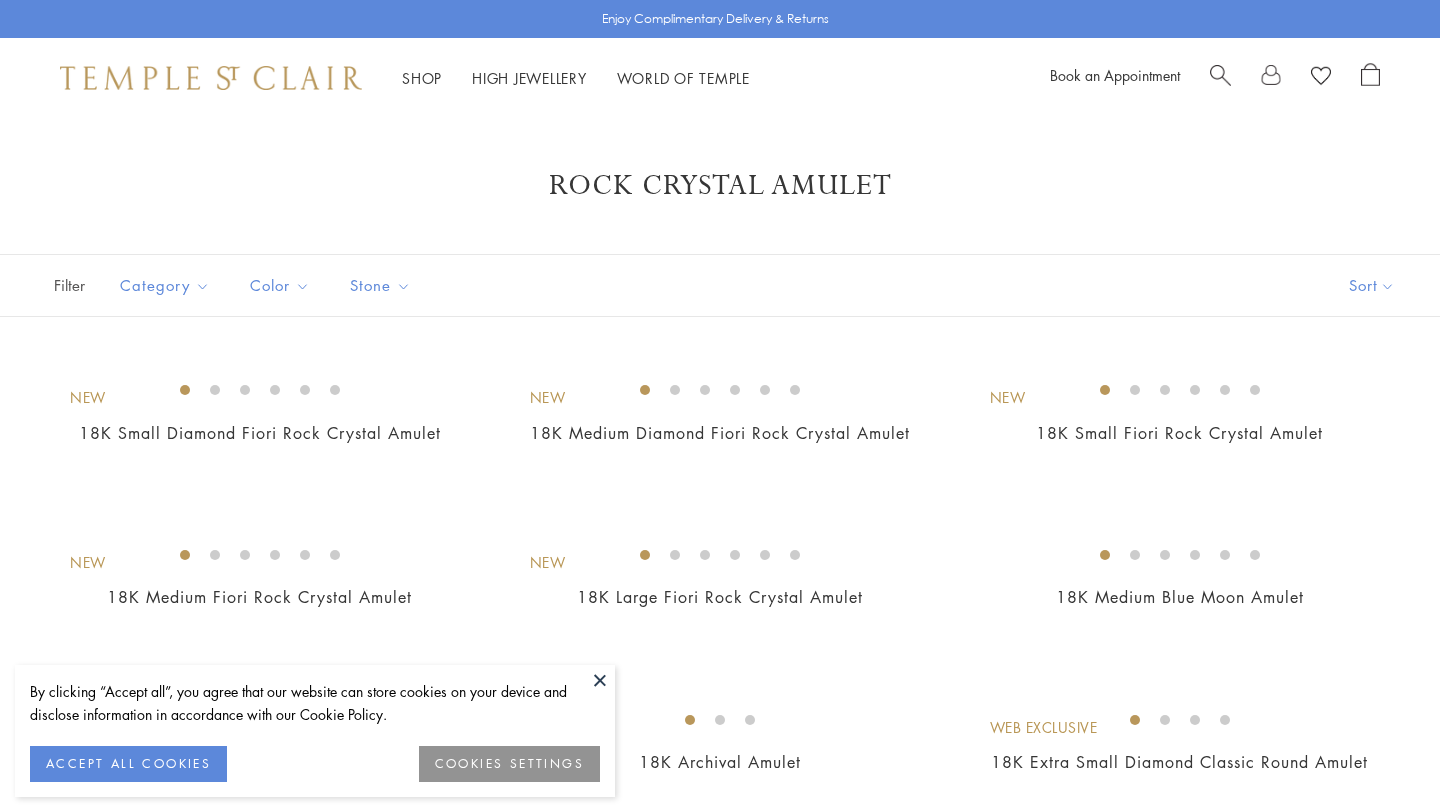 scroll, scrollTop: 142, scrollLeft: 0, axis: vertical 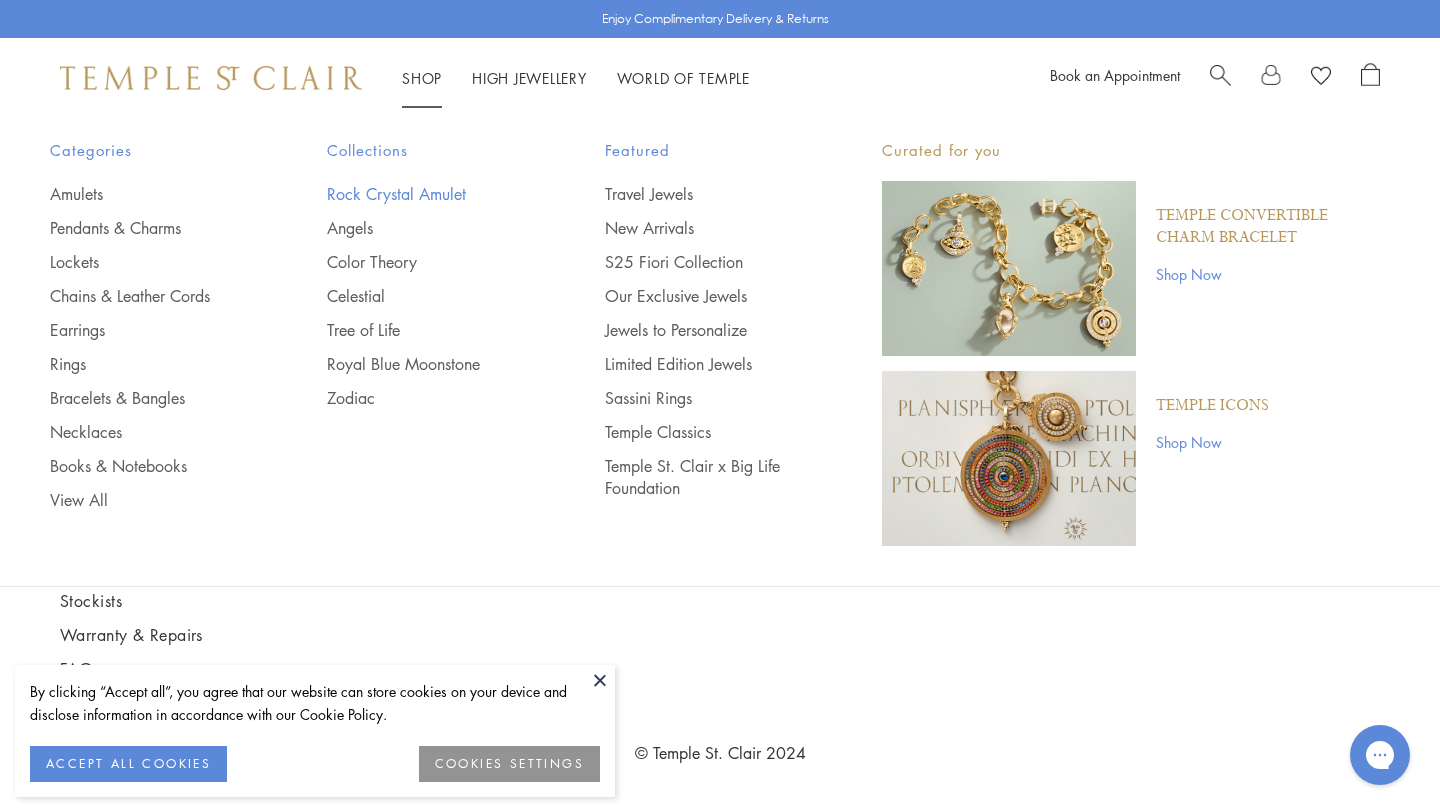 click on "Rock Crystal Amulet" at bounding box center (425, 194) 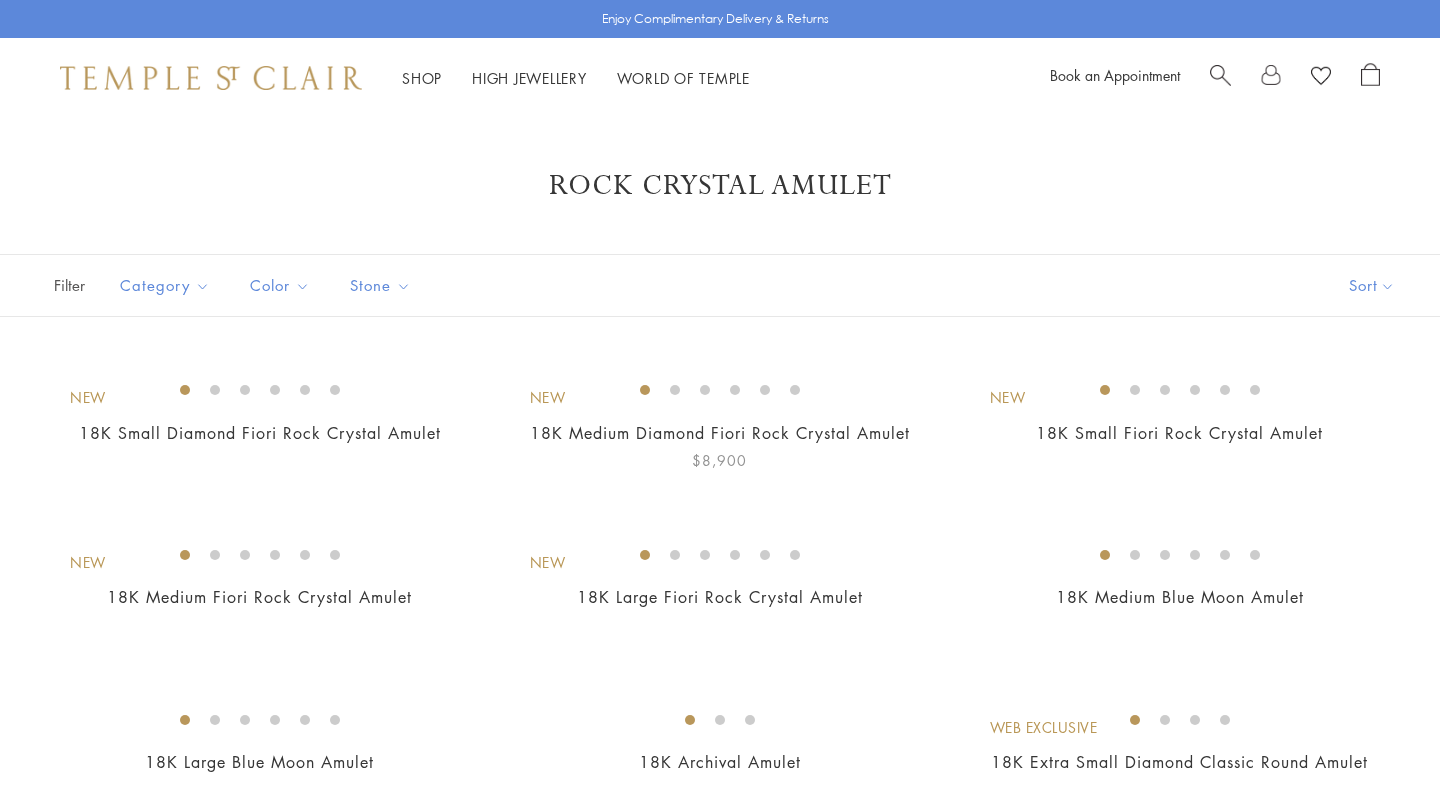 scroll, scrollTop: 0, scrollLeft: 0, axis: both 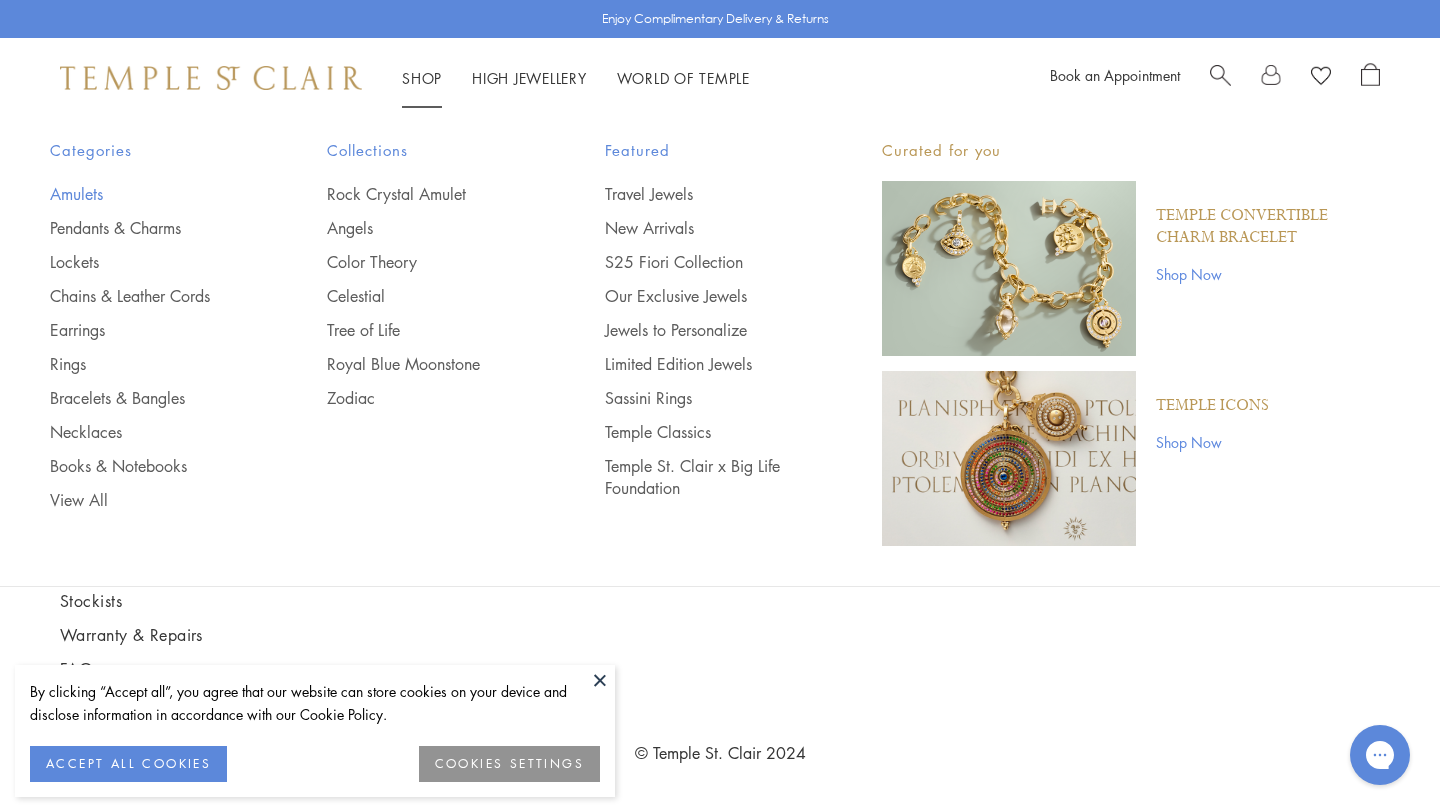 click on "Amulets" at bounding box center (148, 194) 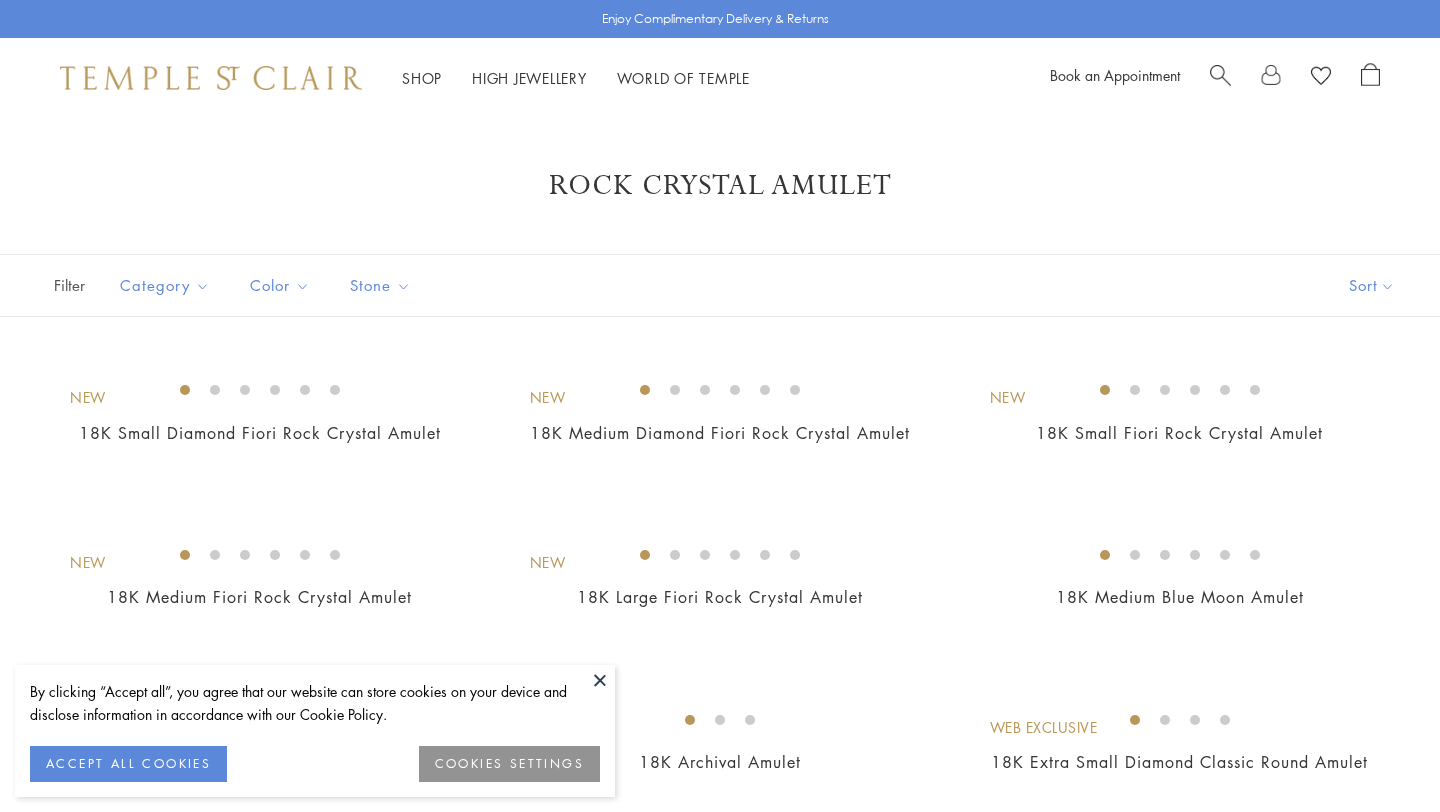 scroll, scrollTop: 0, scrollLeft: 0, axis: both 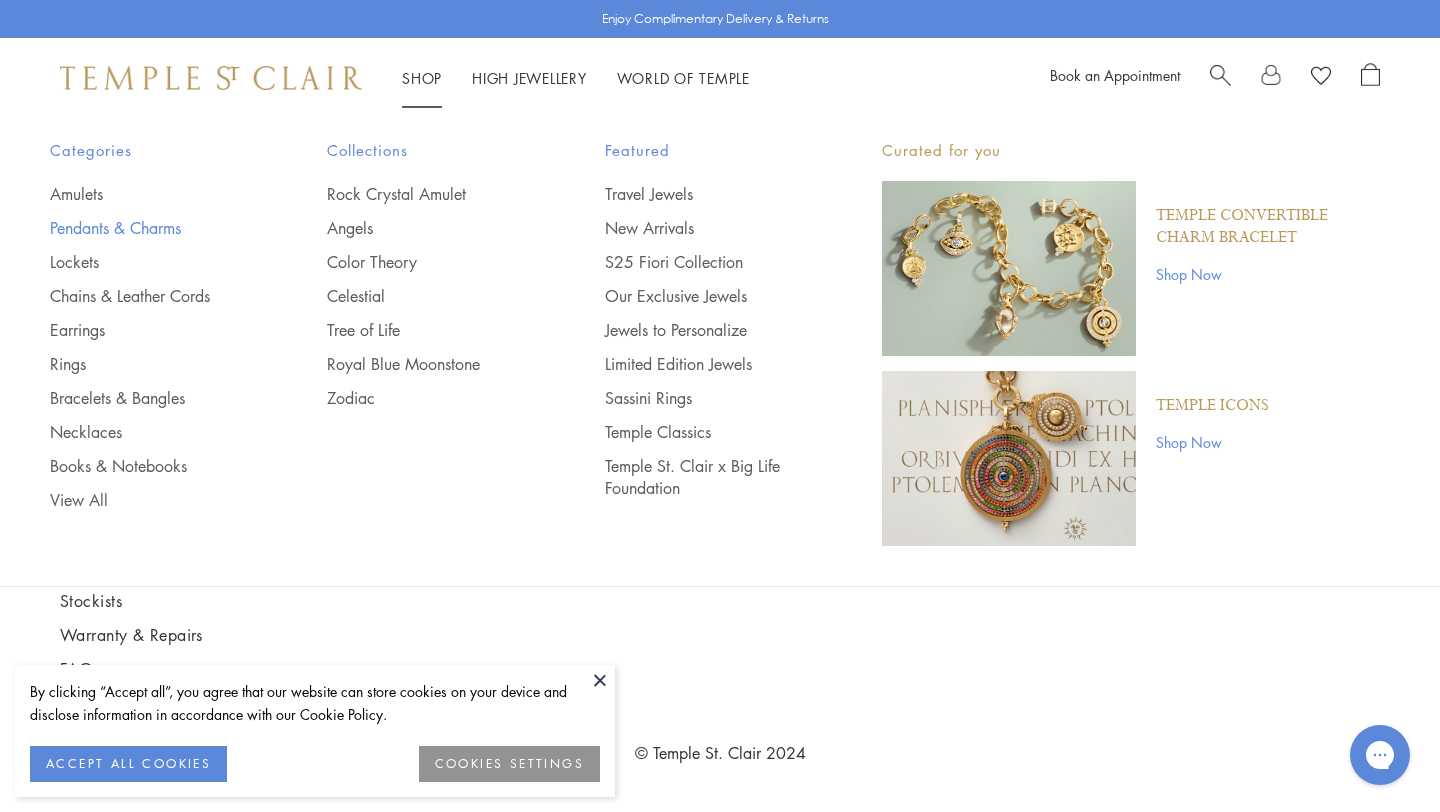 click on "Pendants & Charms" at bounding box center (148, 228) 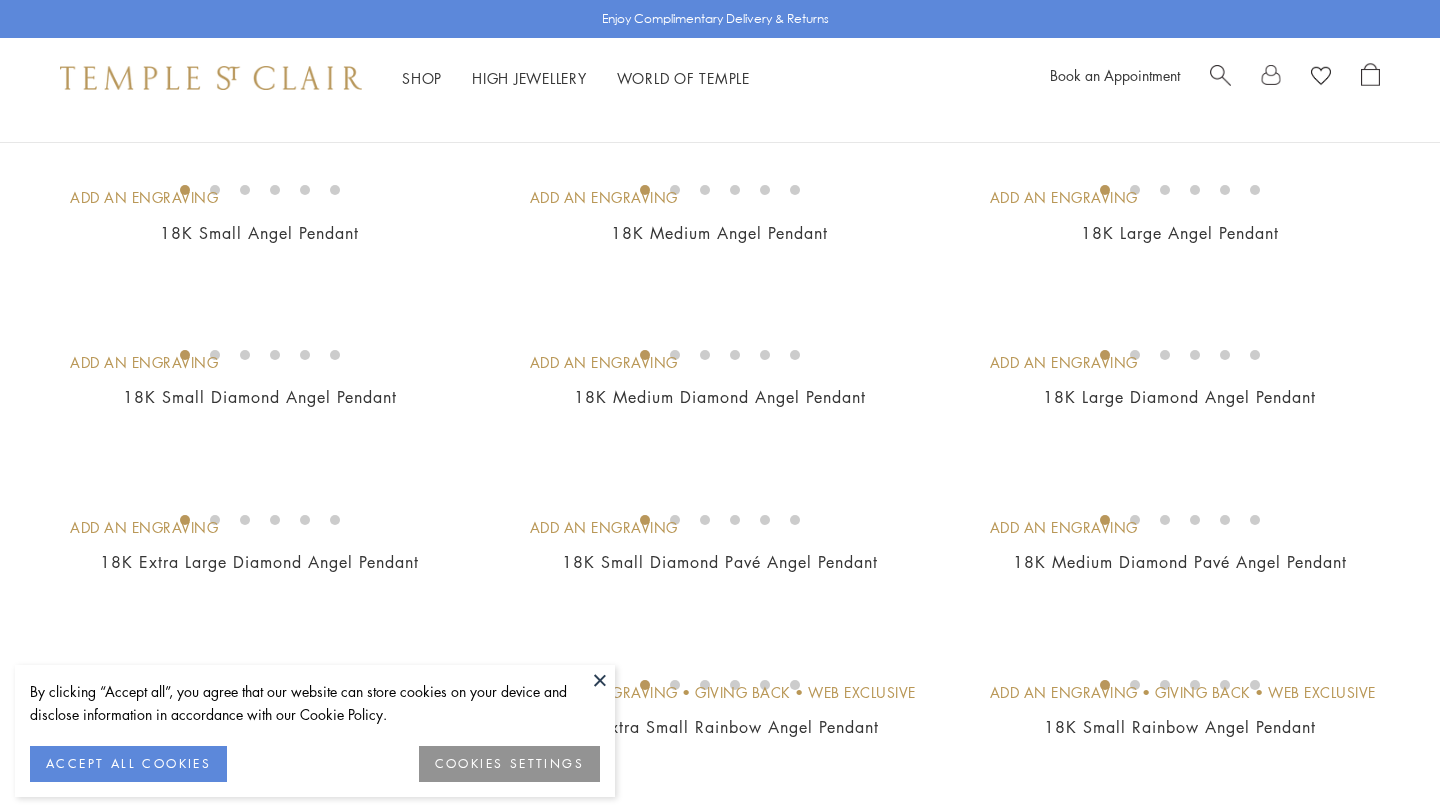 scroll, scrollTop: 0, scrollLeft: 0, axis: both 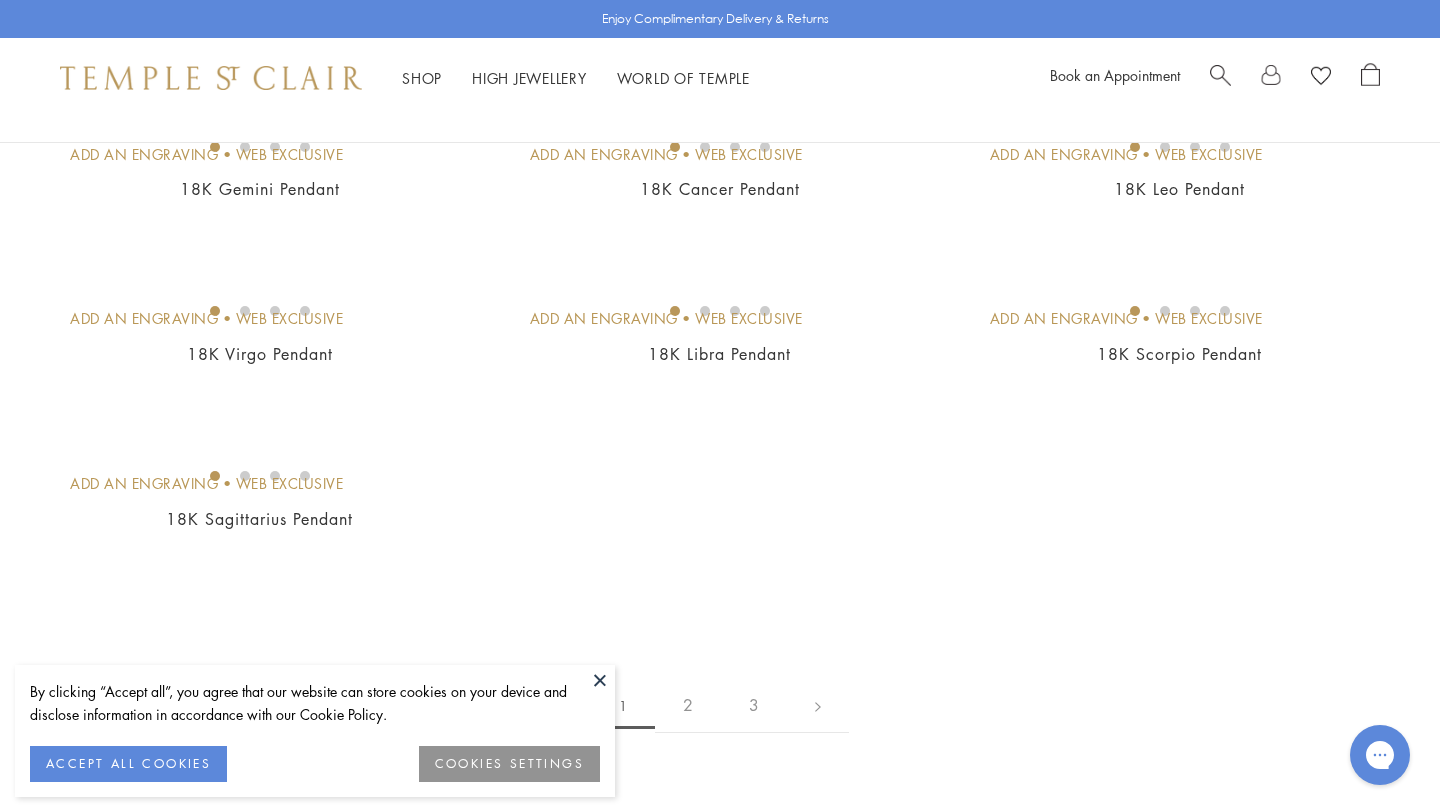 click at bounding box center [0, 0] 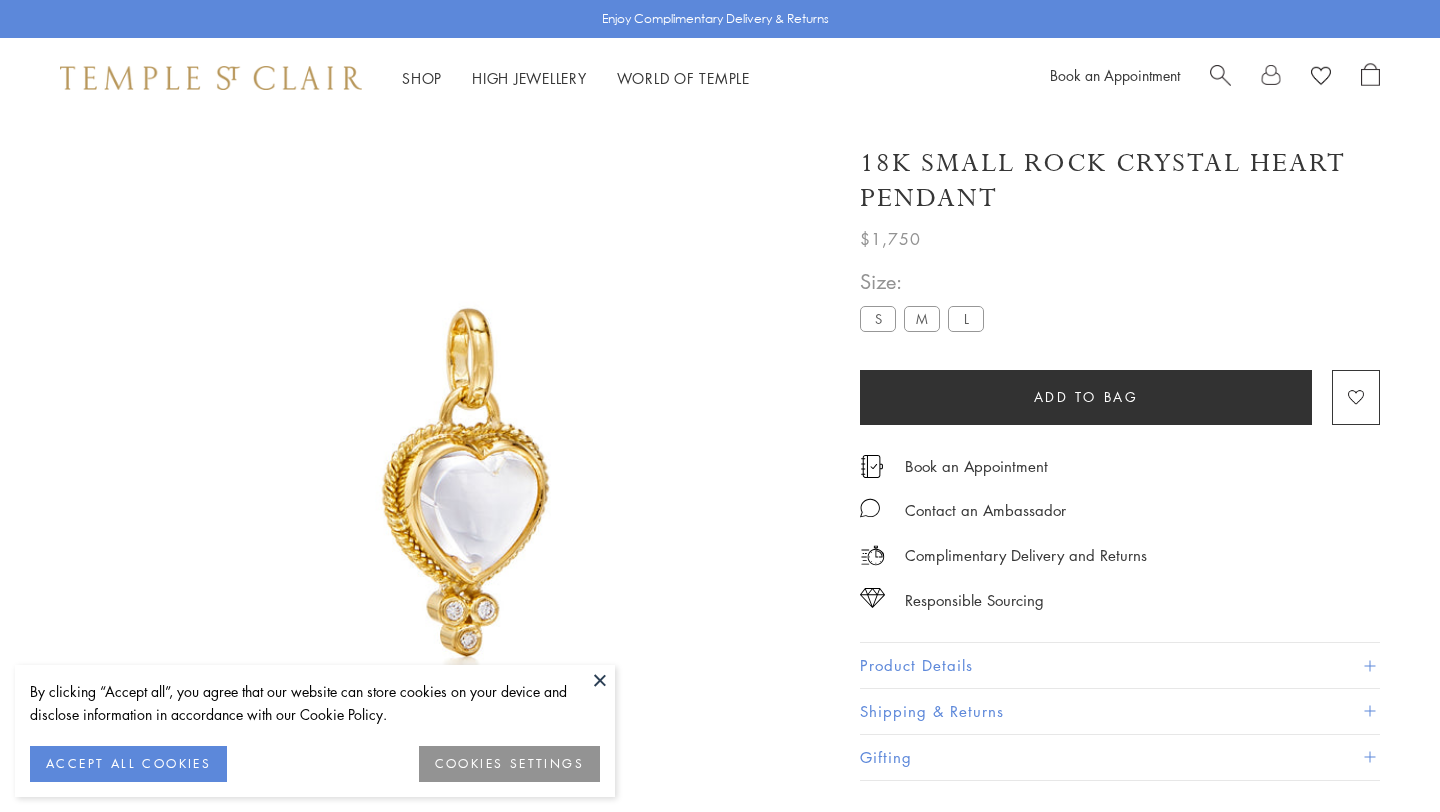 scroll, scrollTop: 0, scrollLeft: 0, axis: both 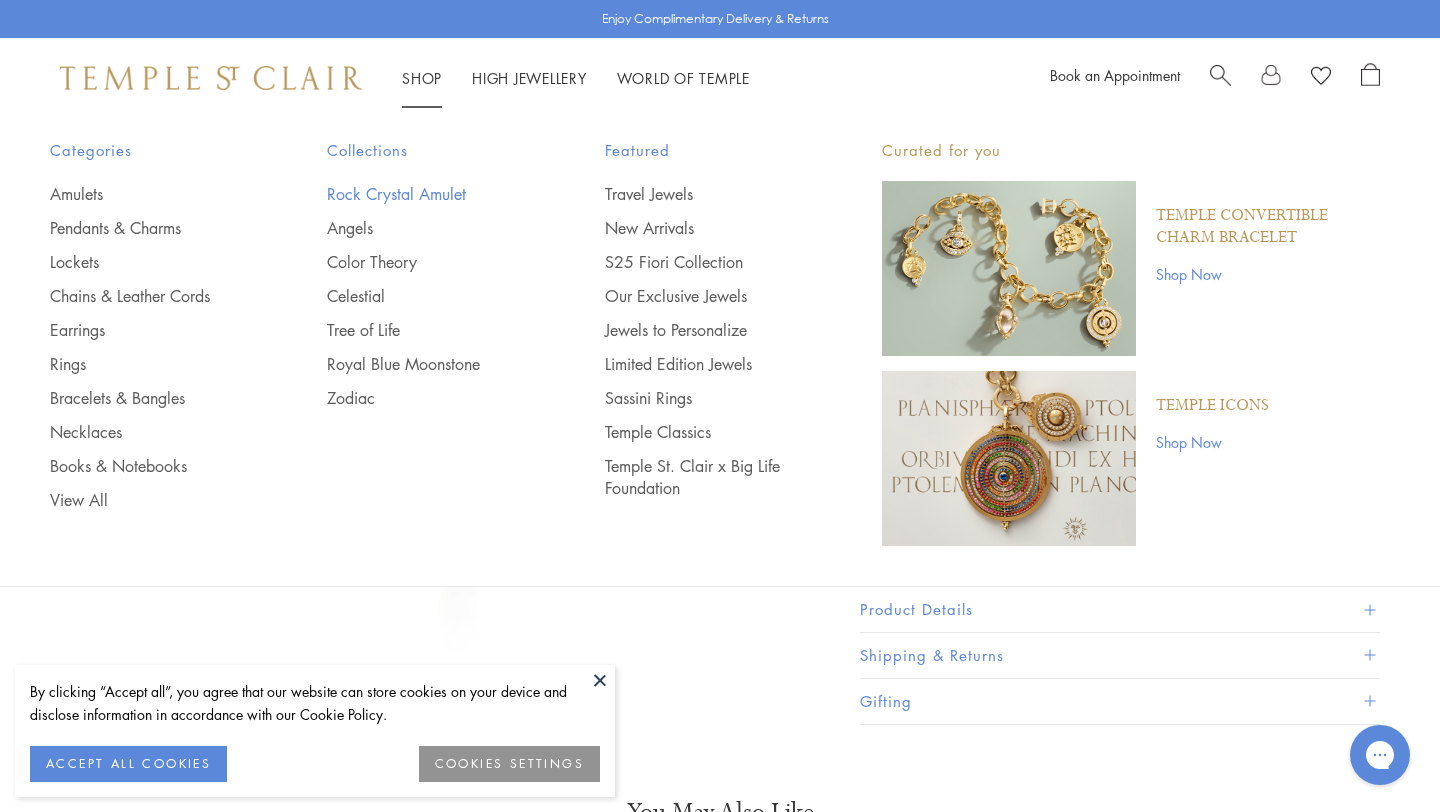 click on "Rock Crystal Amulet" at bounding box center (425, 194) 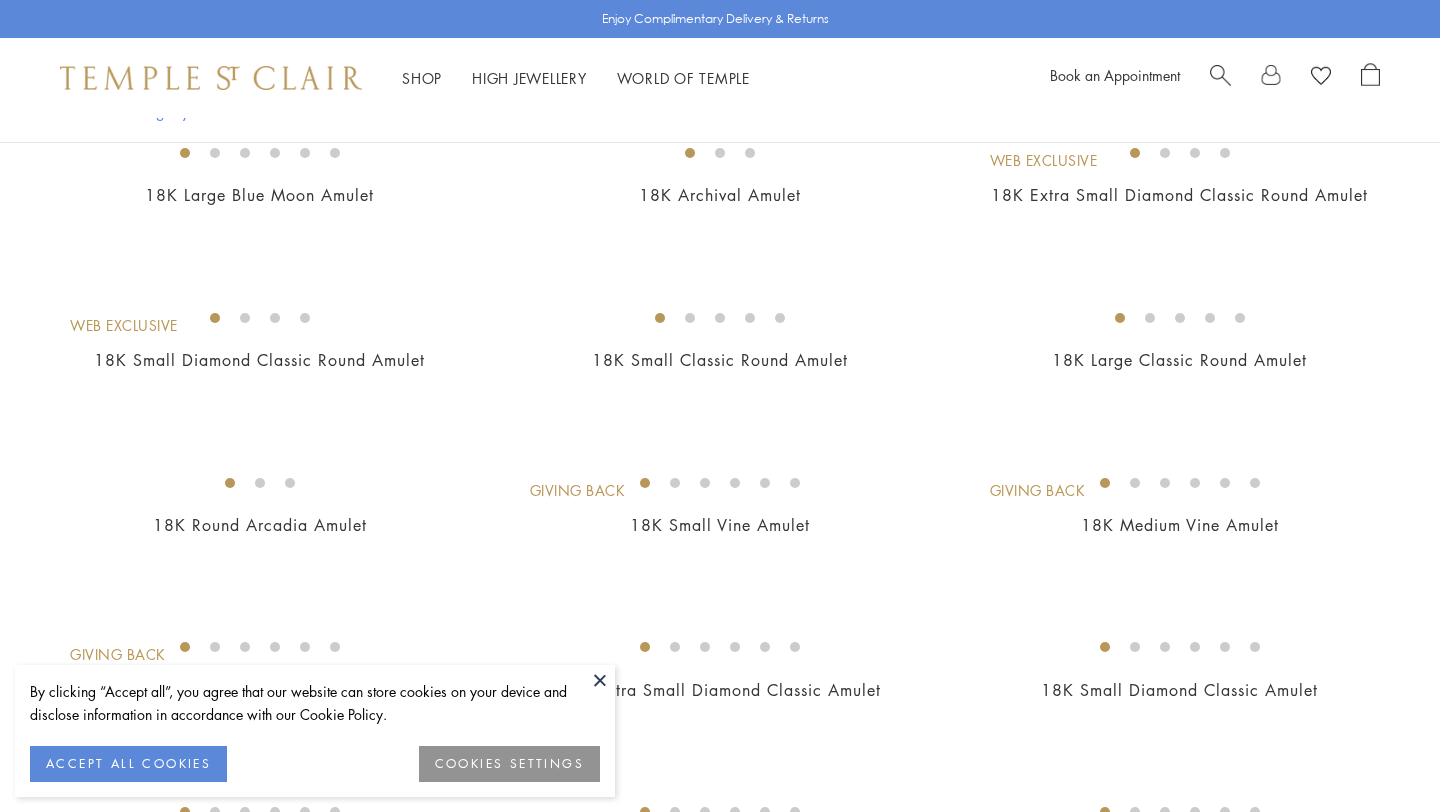 scroll, scrollTop: 1968, scrollLeft: 0, axis: vertical 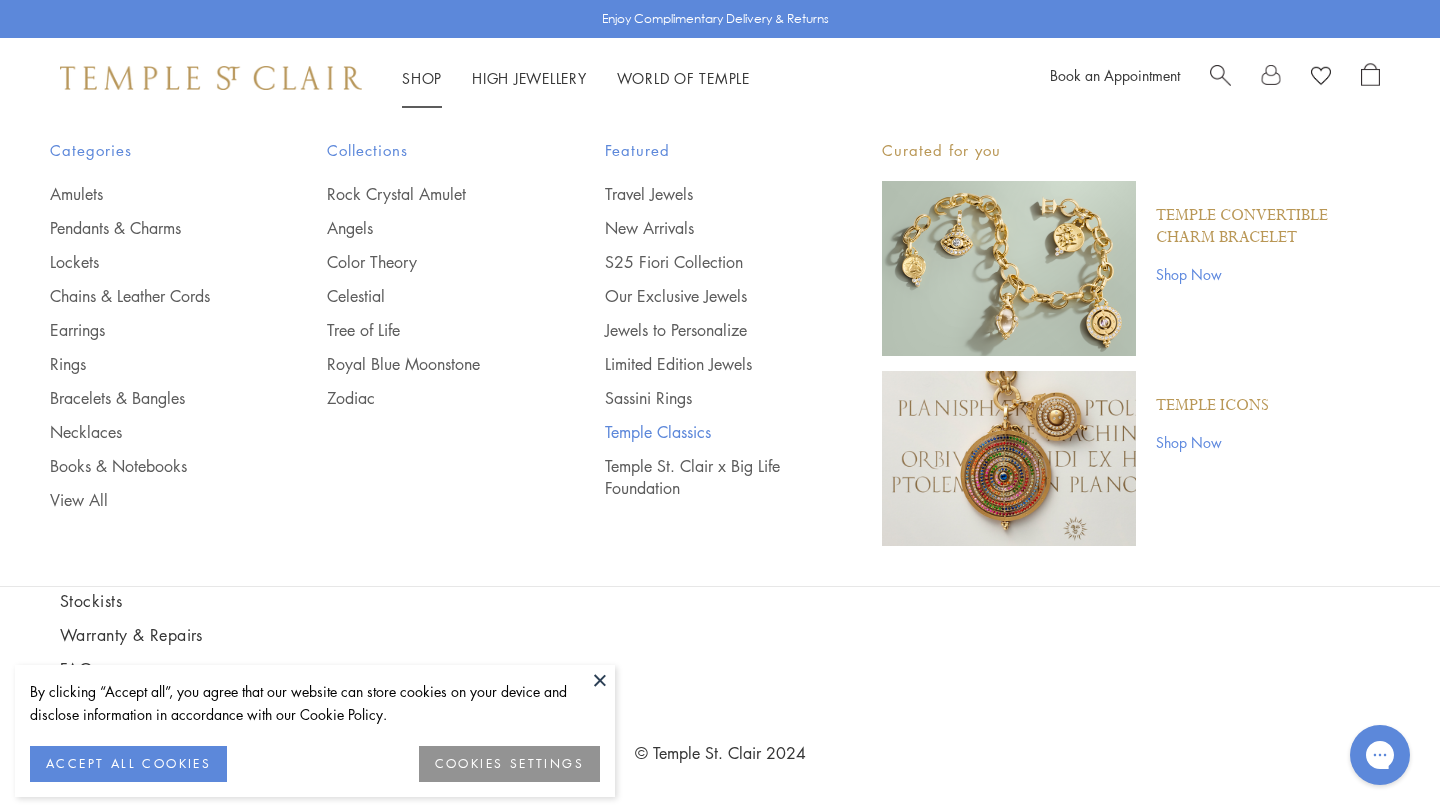 click on "Temple Classics" at bounding box center (703, 432) 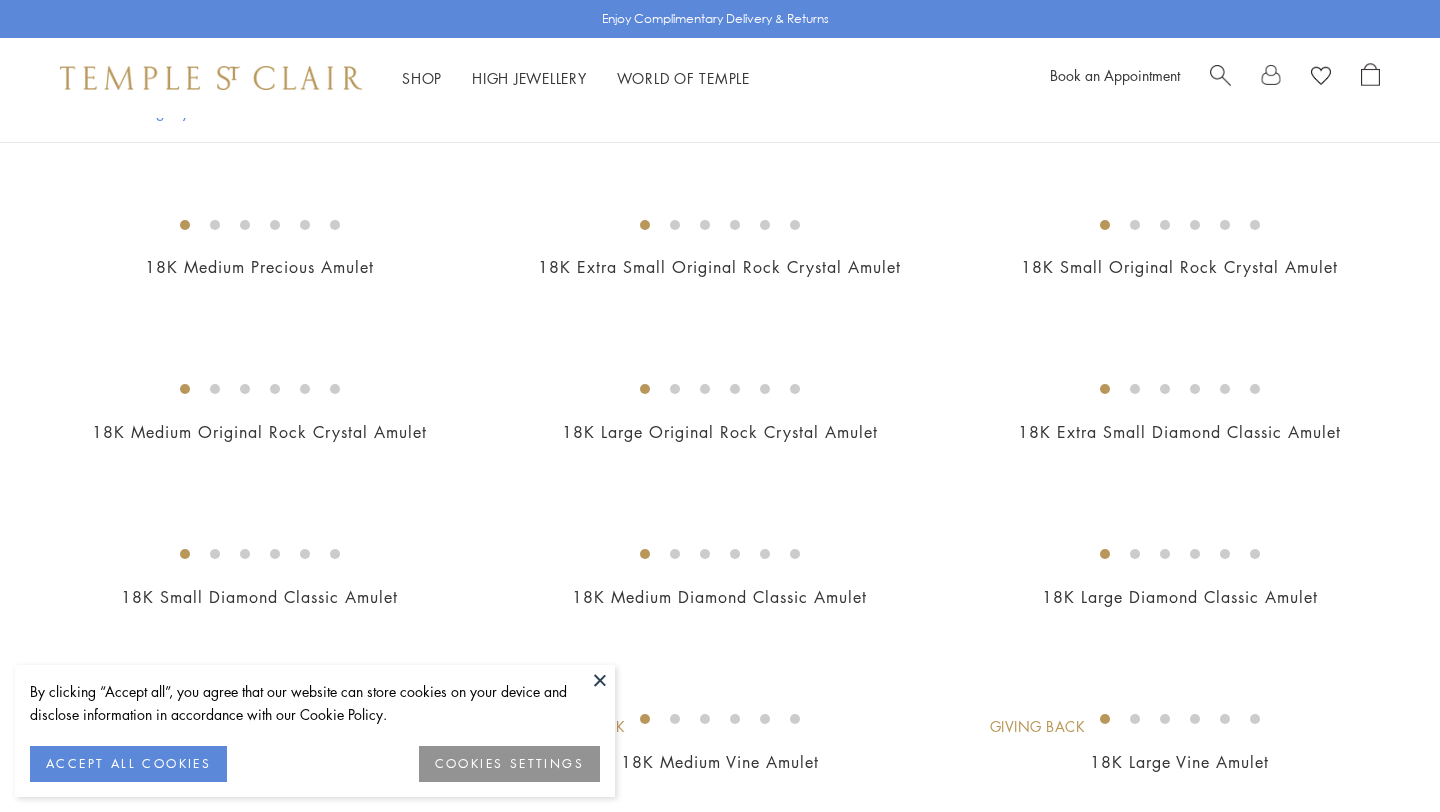 scroll, scrollTop: 1540, scrollLeft: 0, axis: vertical 